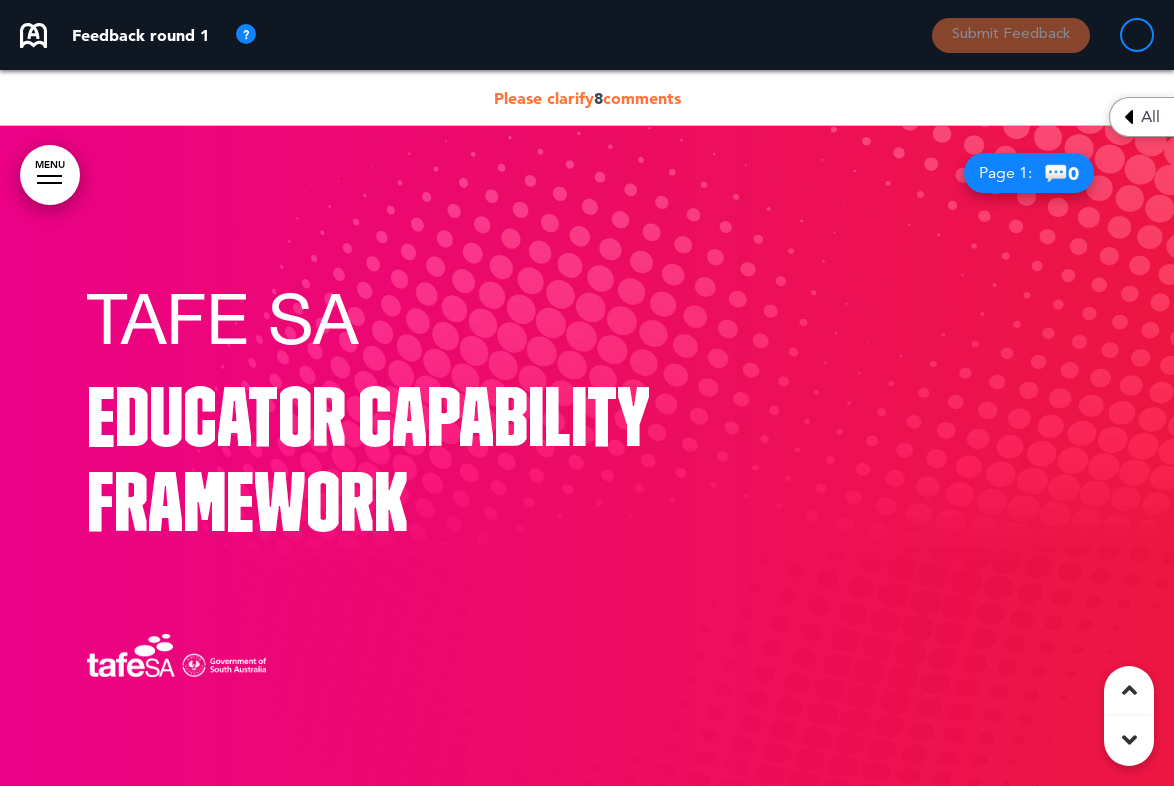 scroll, scrollTop: 31363, scrollLeft: 0, axis: vertical 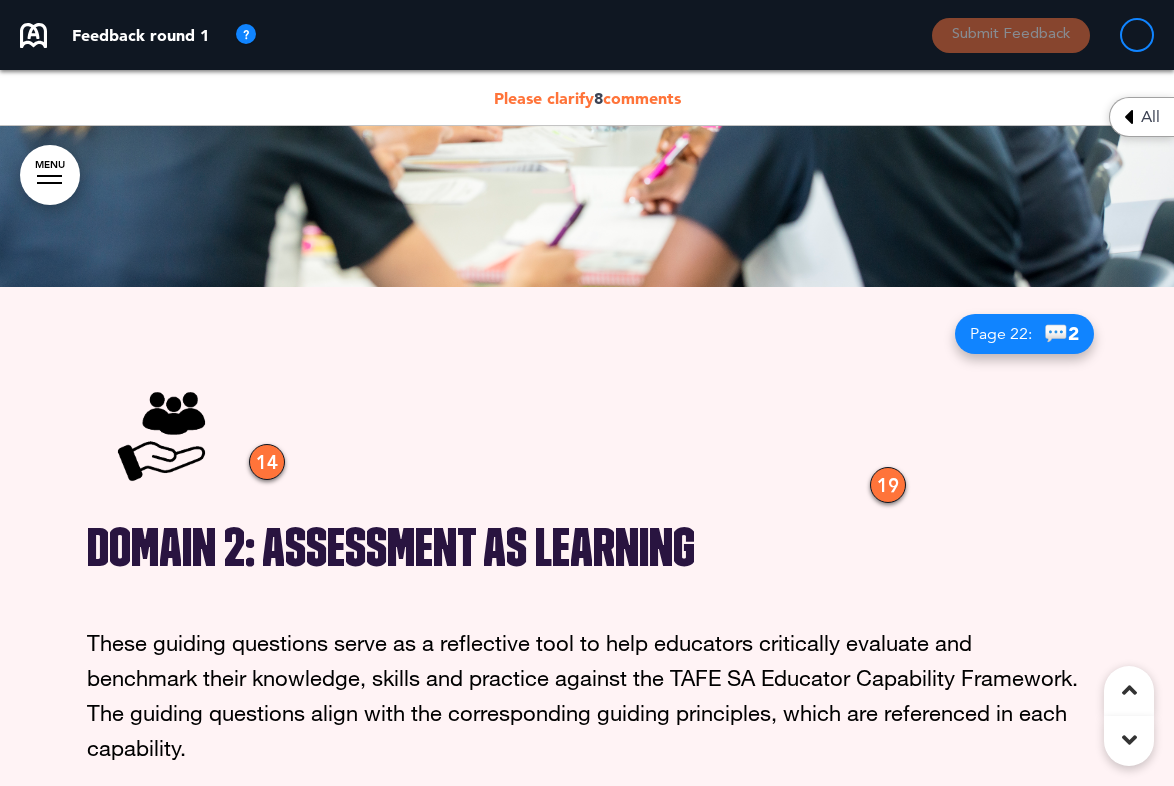 click on "All" at bounding box center [1150, 117] 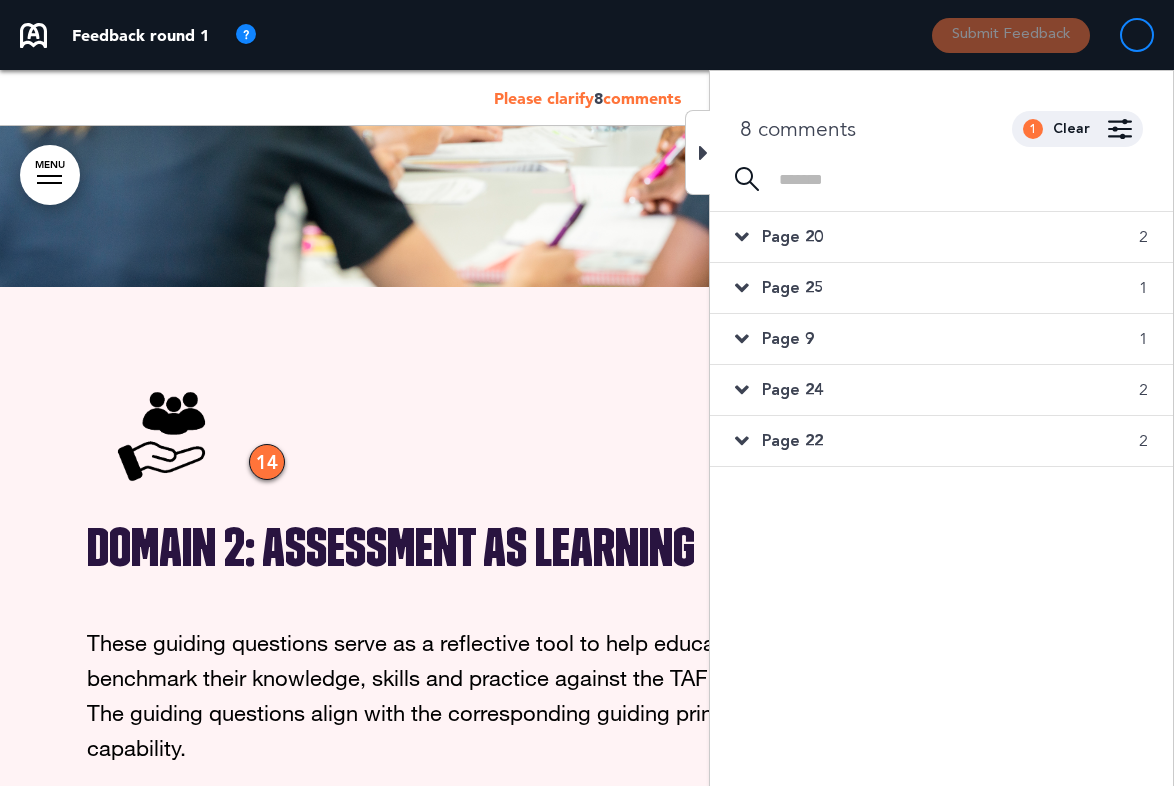 click on "Page 20" at bounding box center (792, 237) 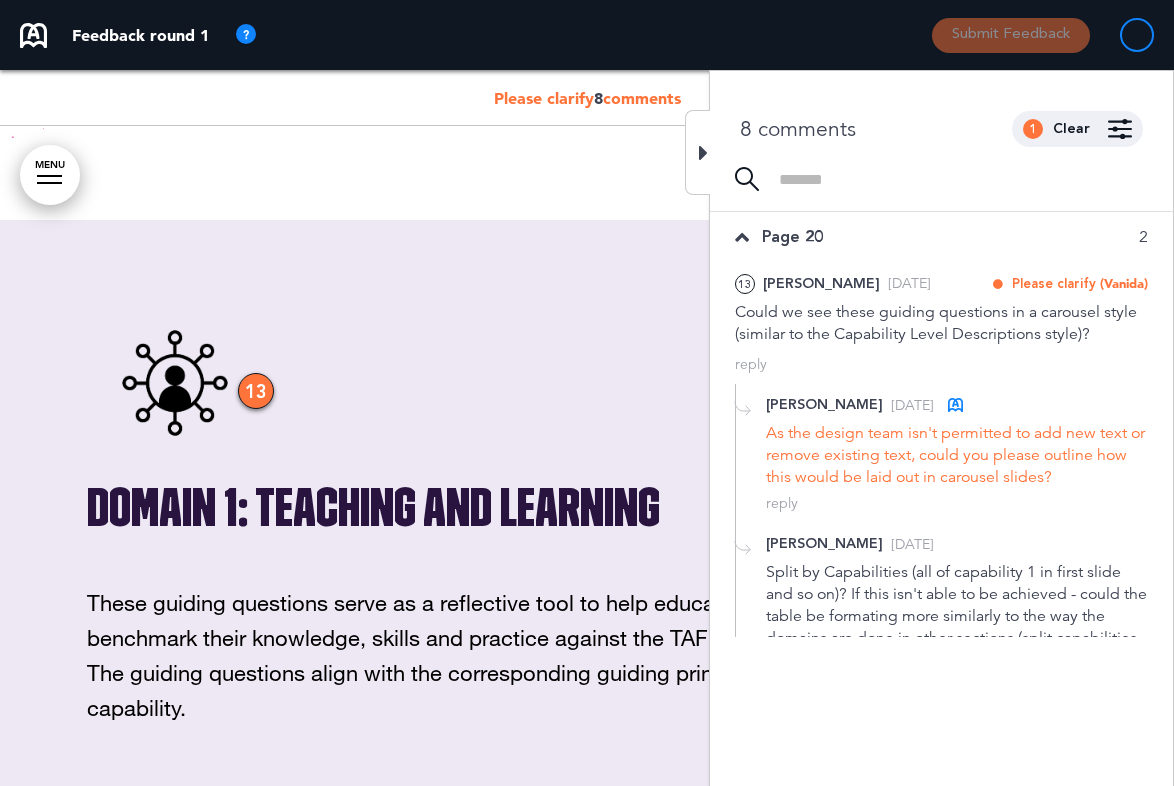 scroll, scrollTop: 29251, scrollLeft: 0, axis: vertical 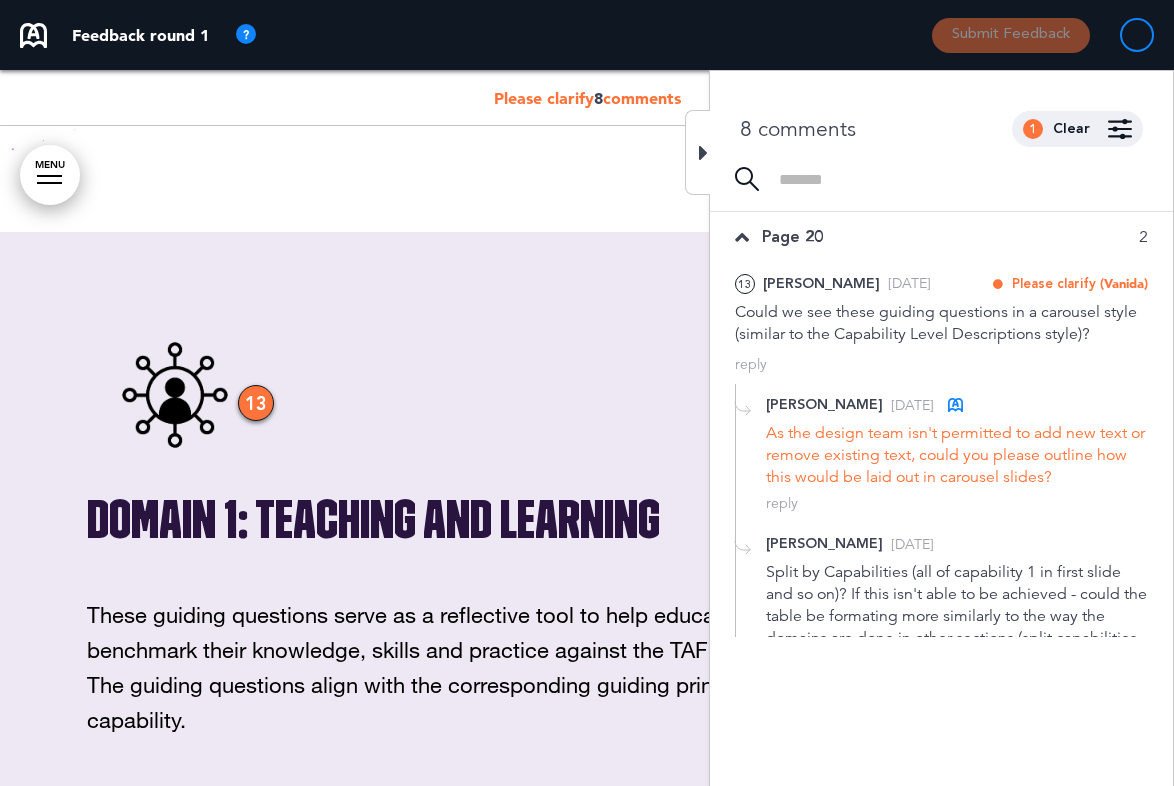 click on "Page 20" at bounding box center [792, 237] 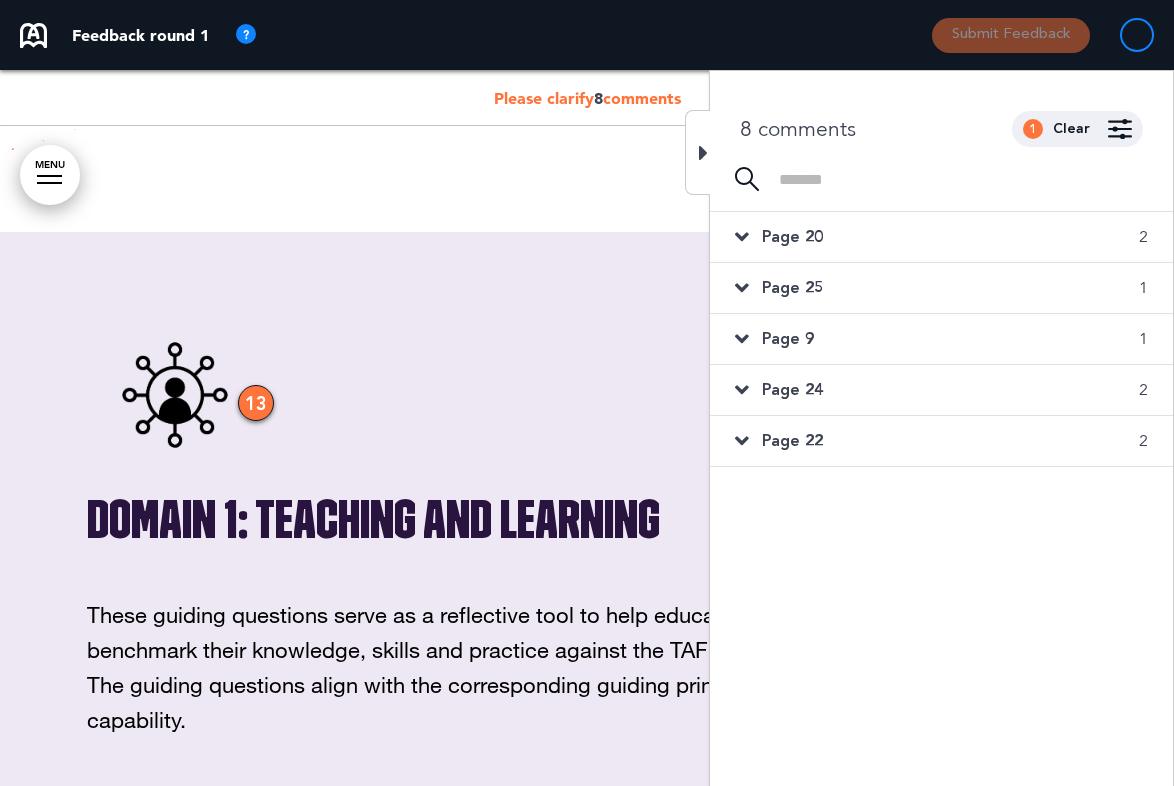 click on "Page 20" at bounding box center (792, 237) 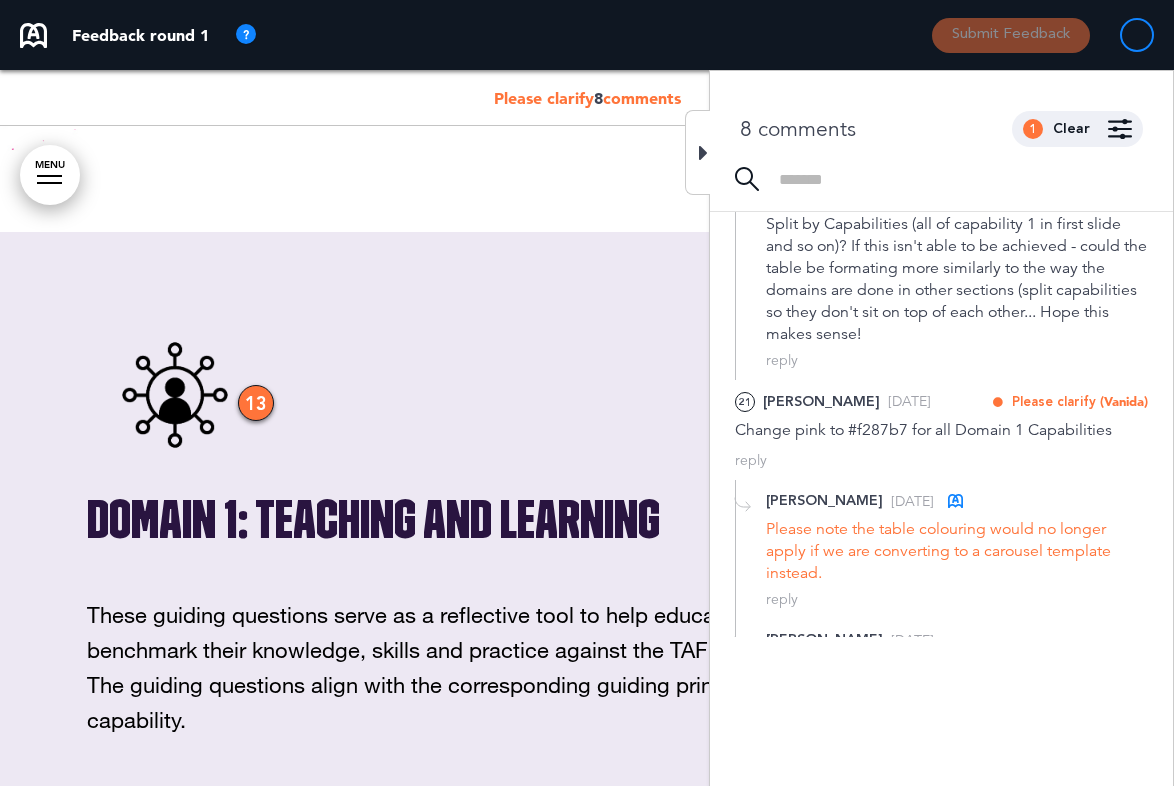 scroll, scrollTop: 549, scrollLeft: 0, axis: vertical 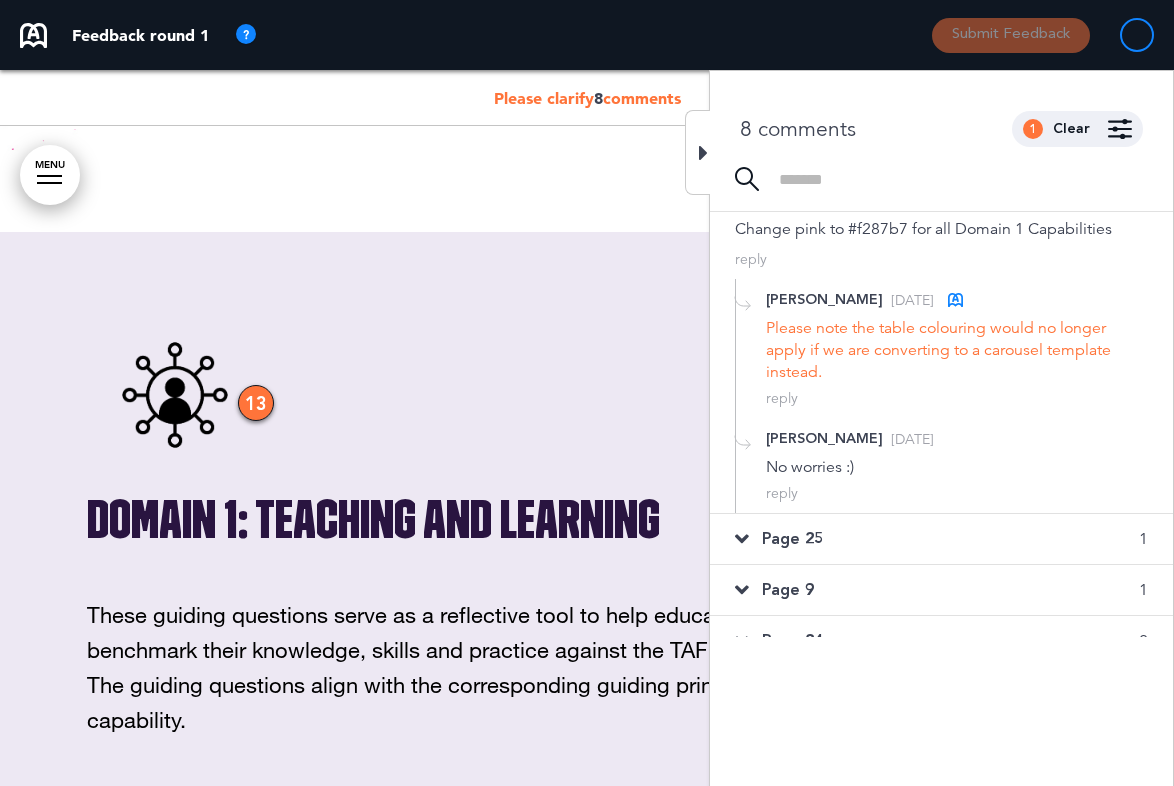 click at bounding box center [742, 539] 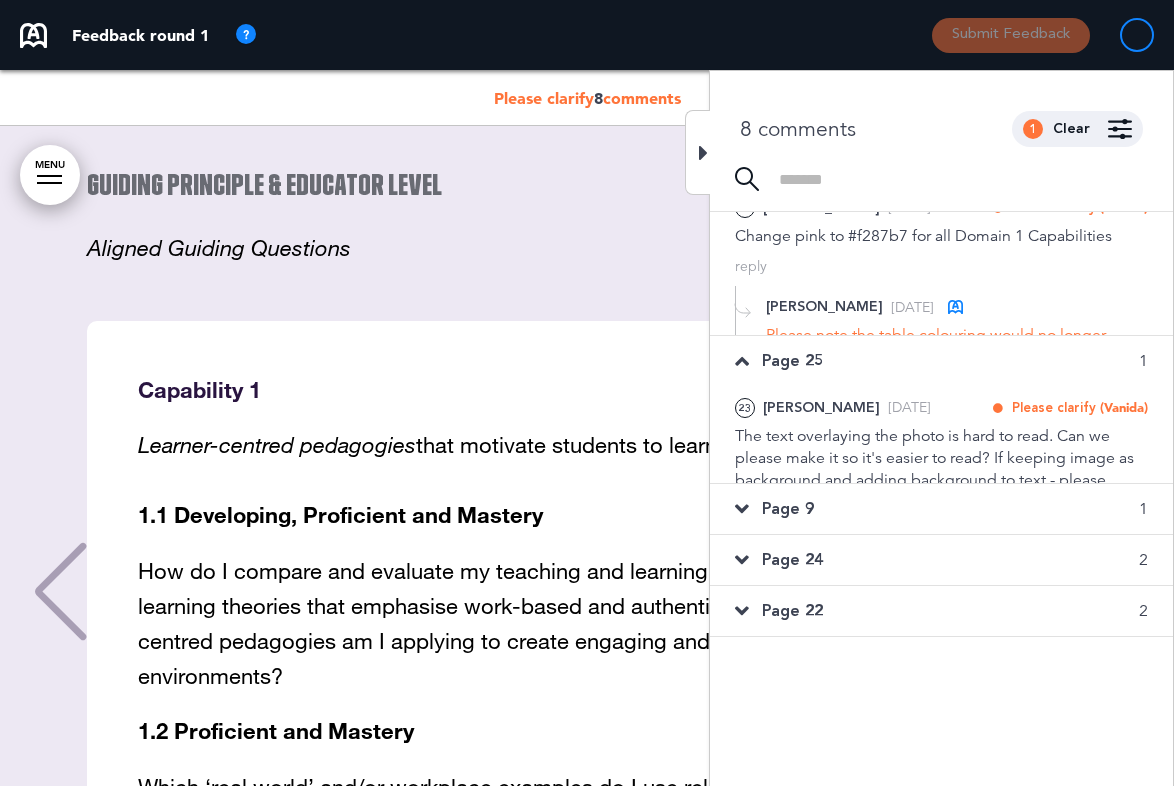 scroll, scrollTop: 33777, scrollLeft: 0, axis: vertical 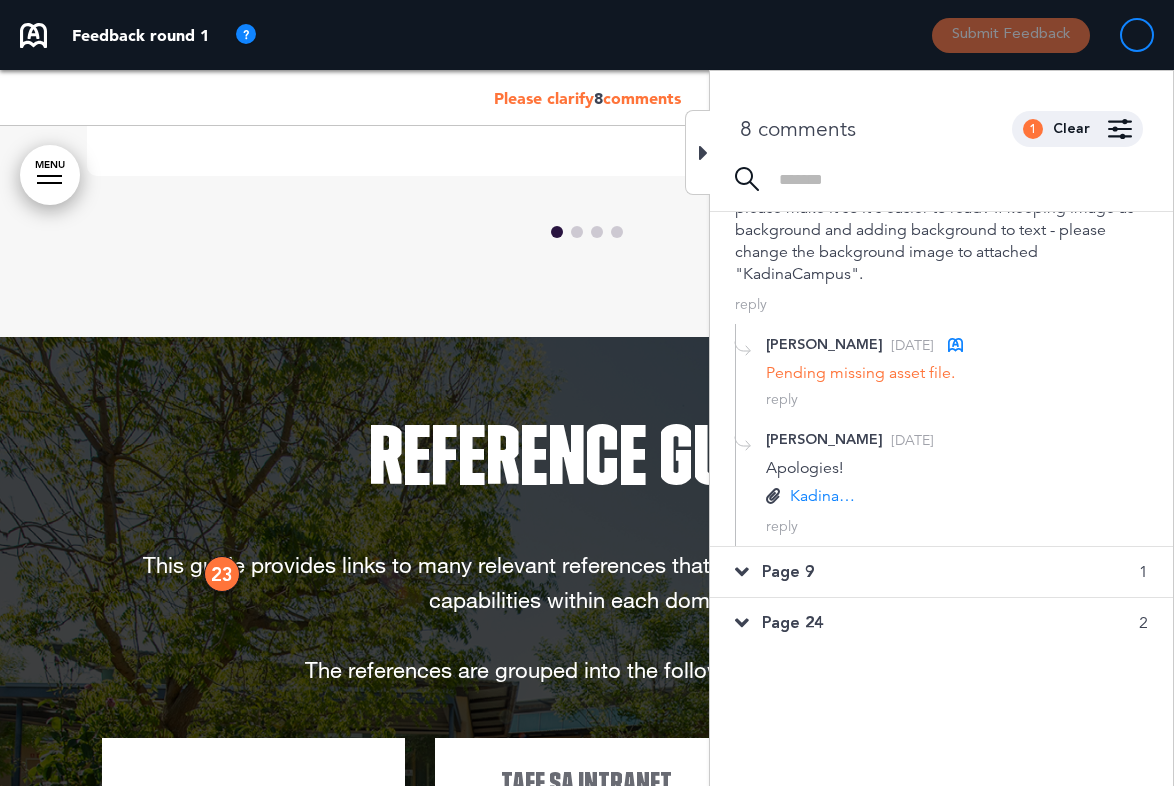 click at bounding box center (742, 572) 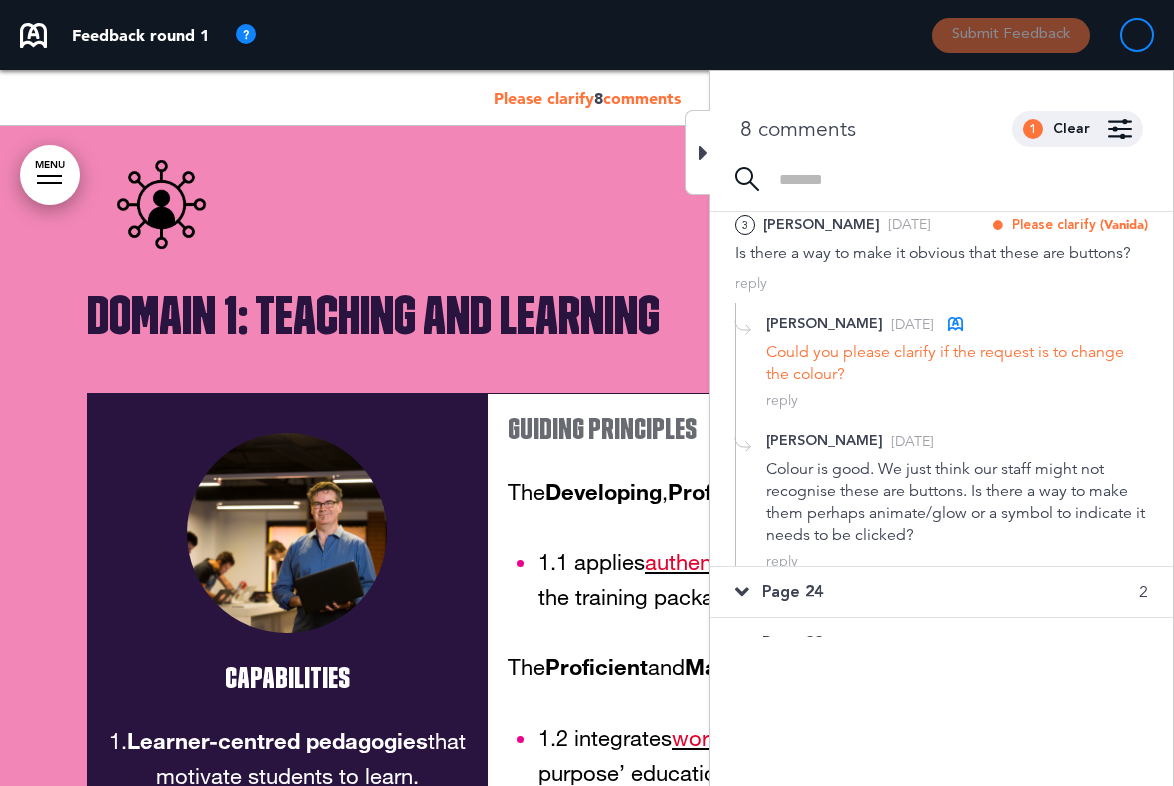 scroll, scrollTop: 9003, scrollLeft: 0, axis: vertical 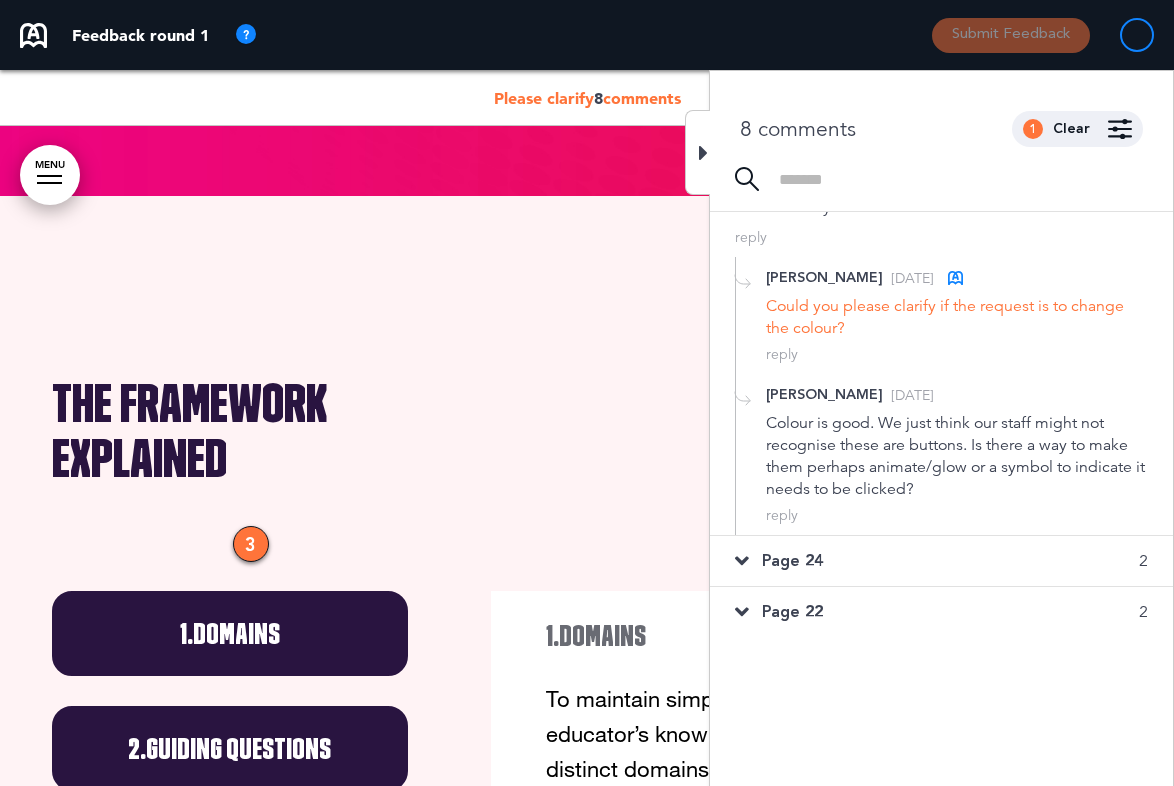 click at bounding box center [742, 561] 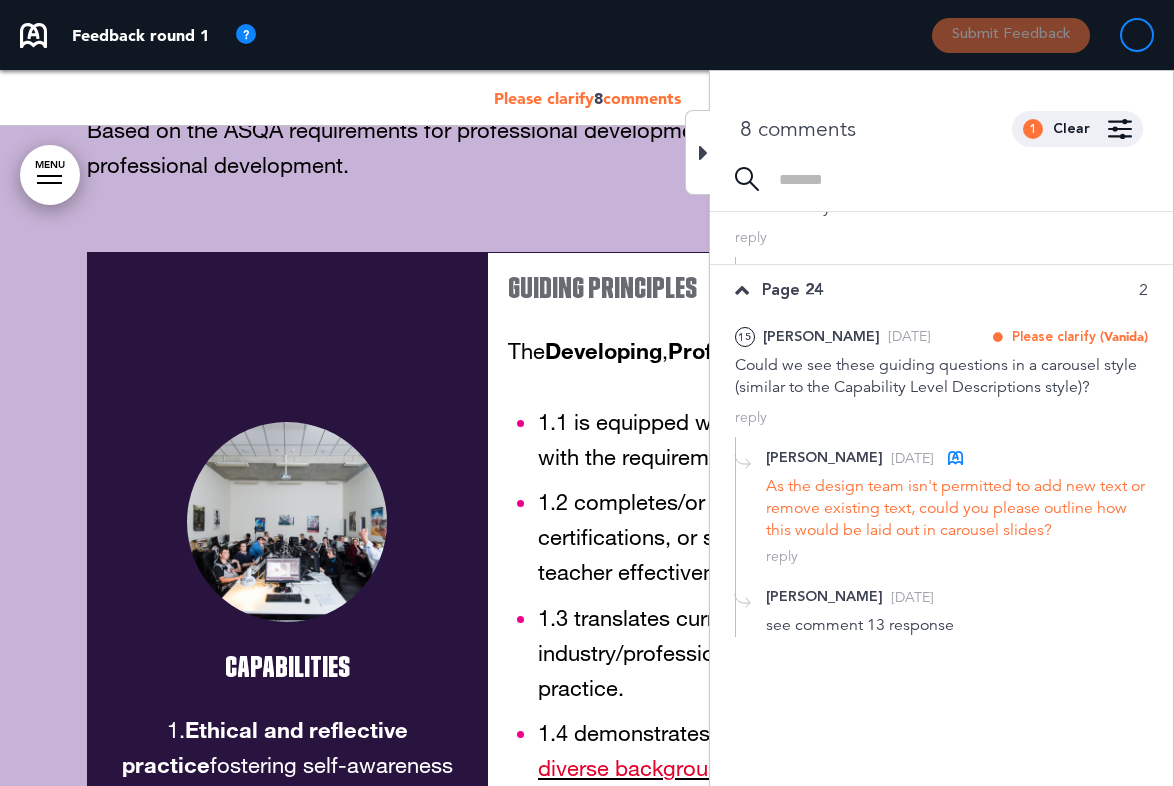 scroll, scrollTop: 33488, scrollLeft: 0, axis: vertical 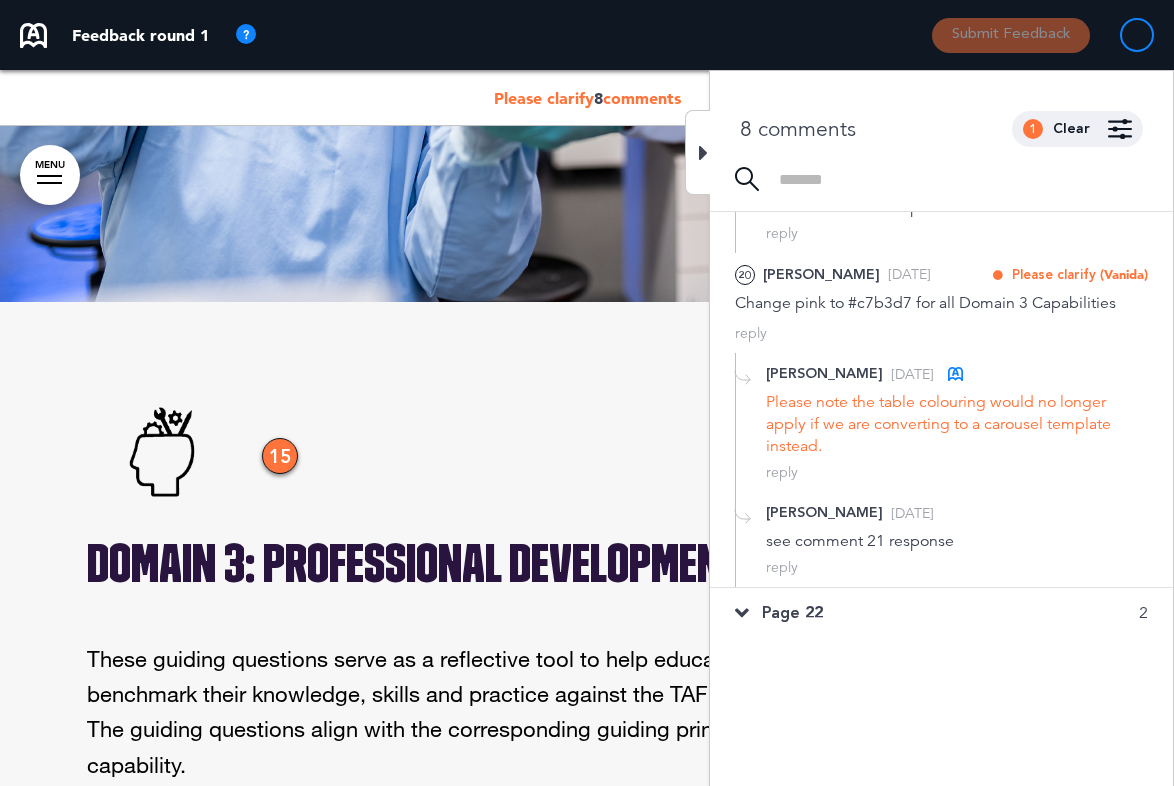 click at bounding box center (742, 613) 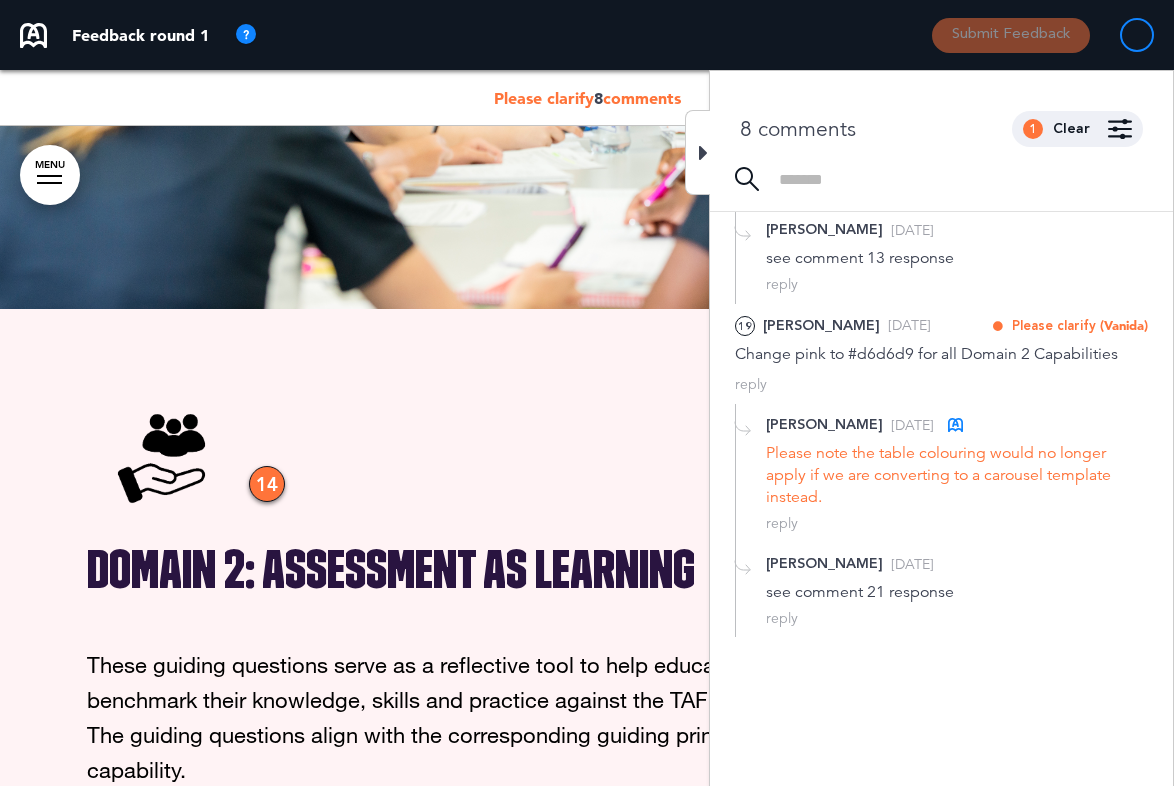 scroll, scrollTop: 31226, scrollLeft: 0, axis: vertical 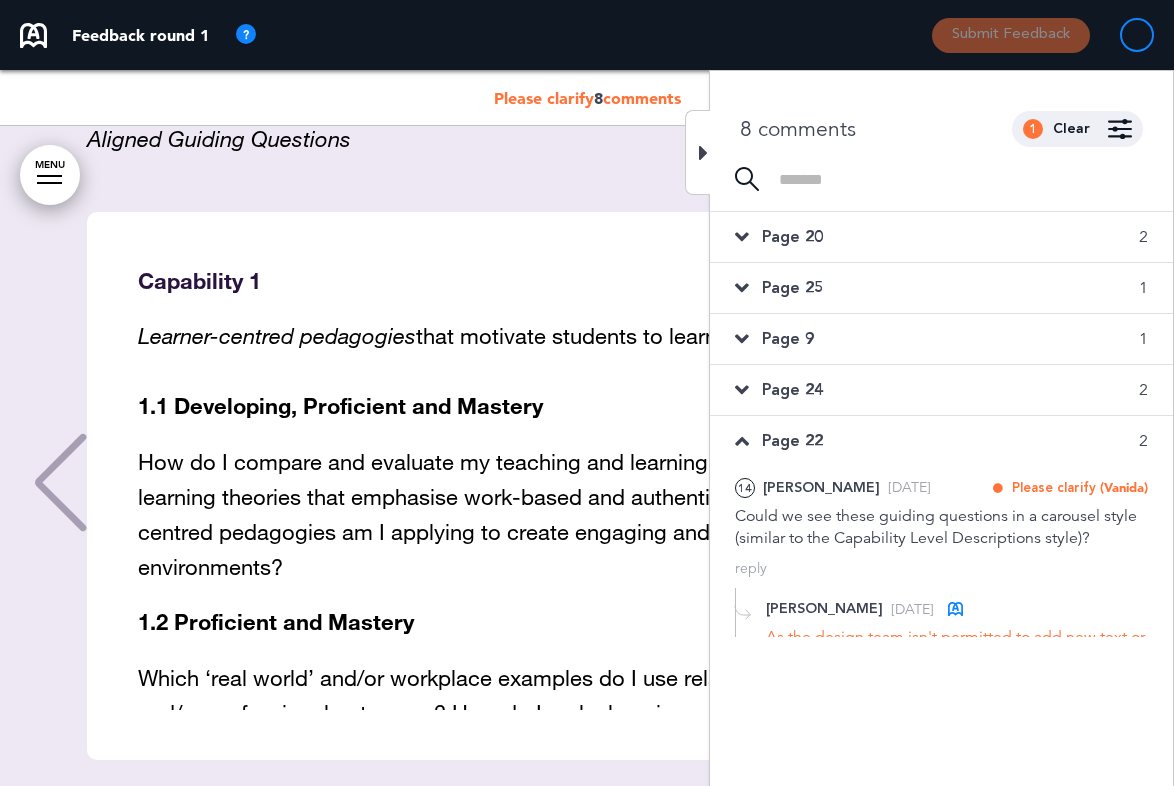 click at bounding box center (742, 237) 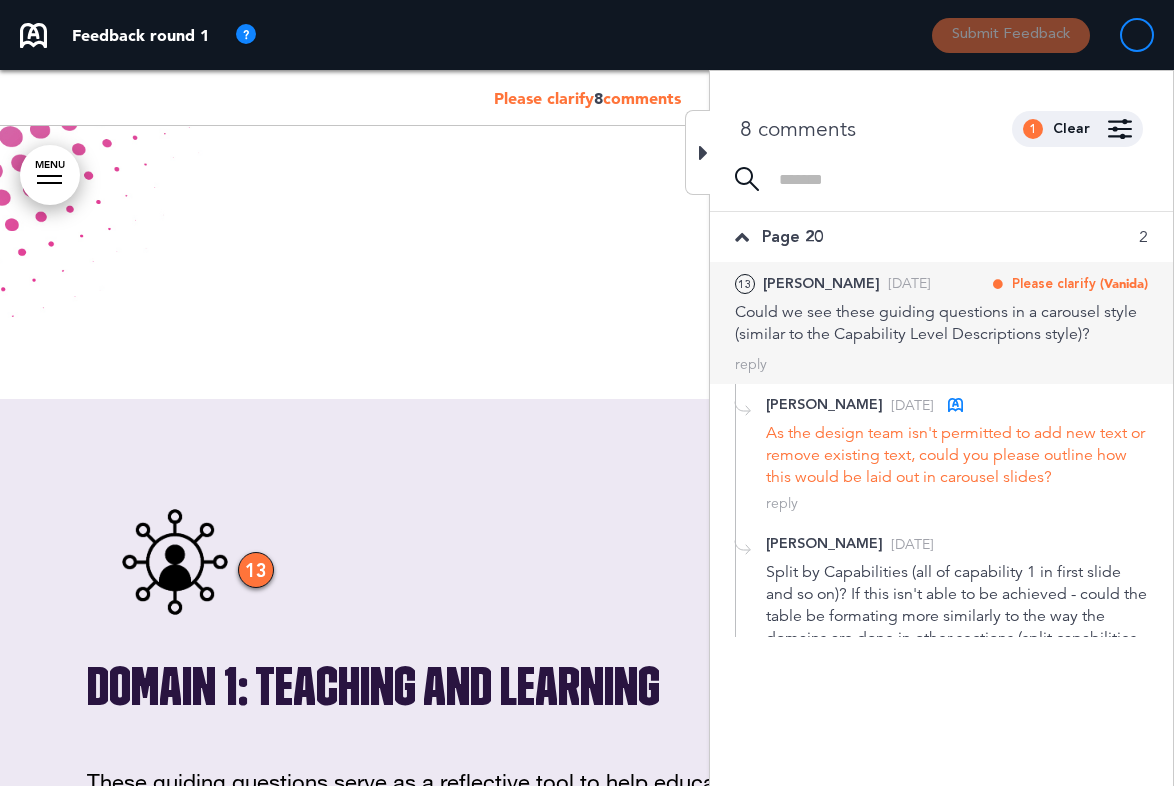 scroll, scrollTop: 29079, scrollLeft: 0, axis: vertical 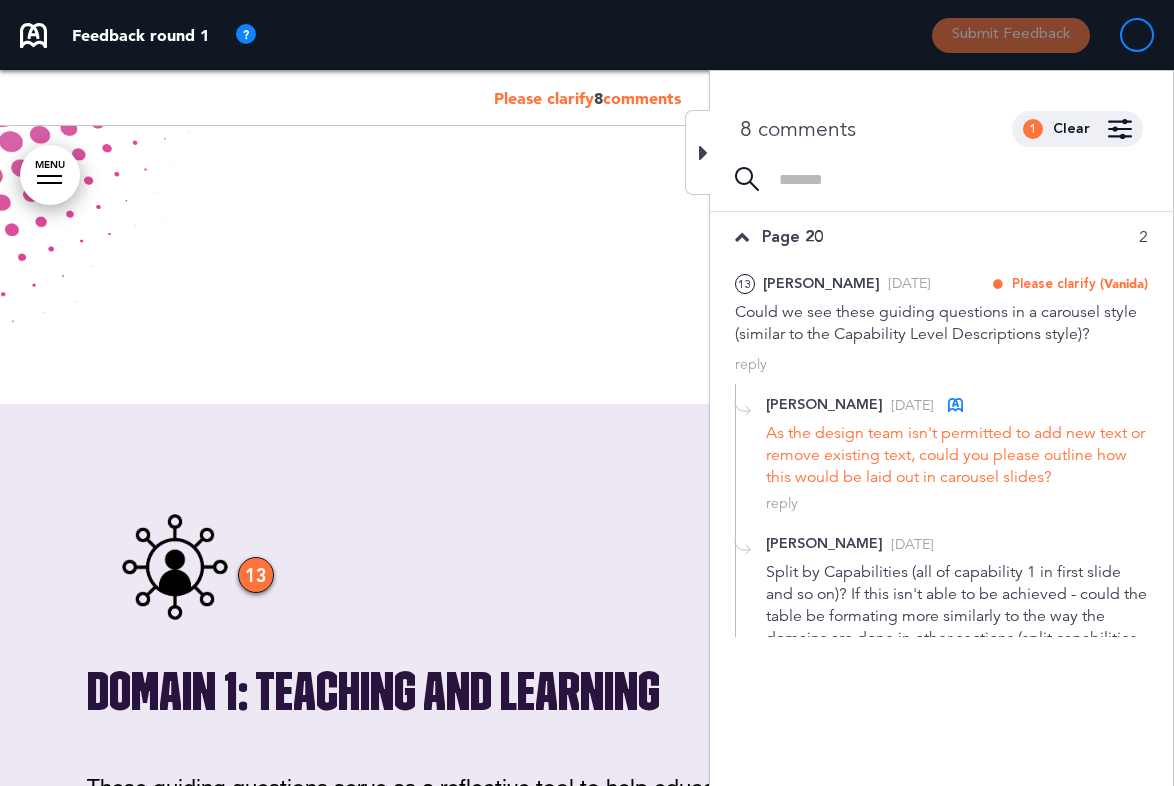 click on "Page 20
2" at bounding box center (941, 237) 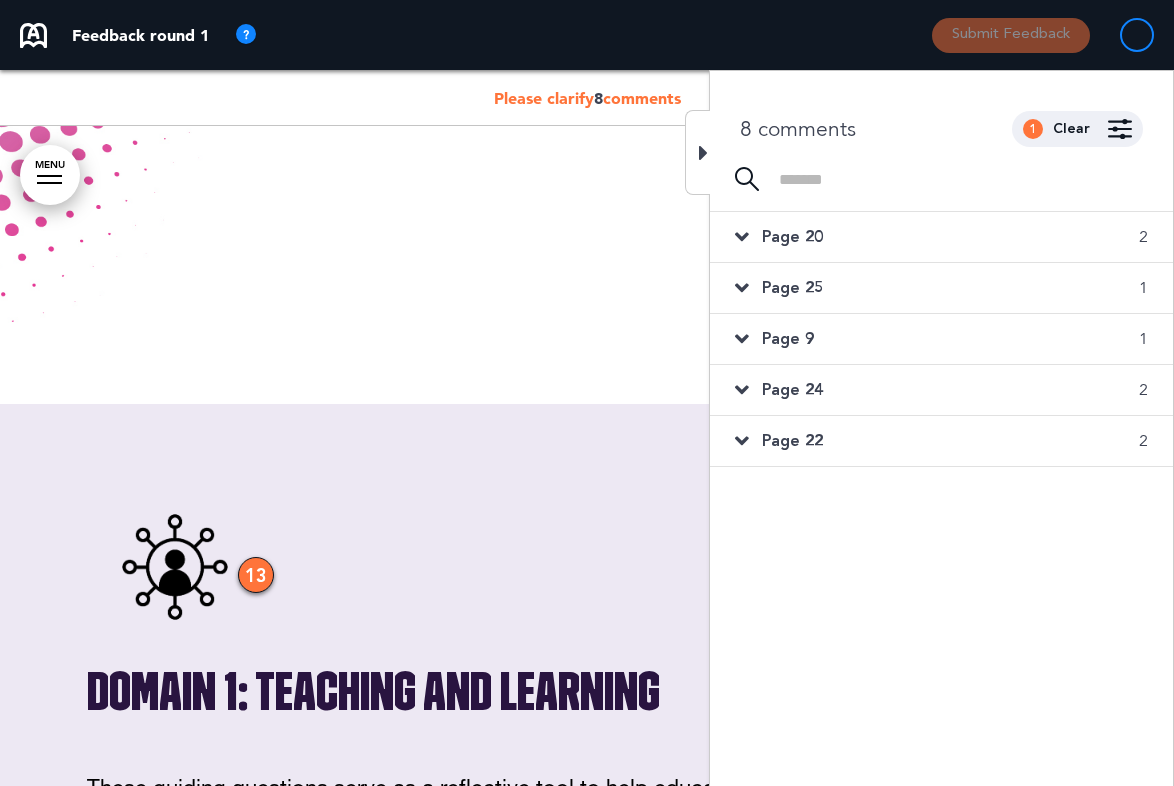 click at bounding box center [742, 288] 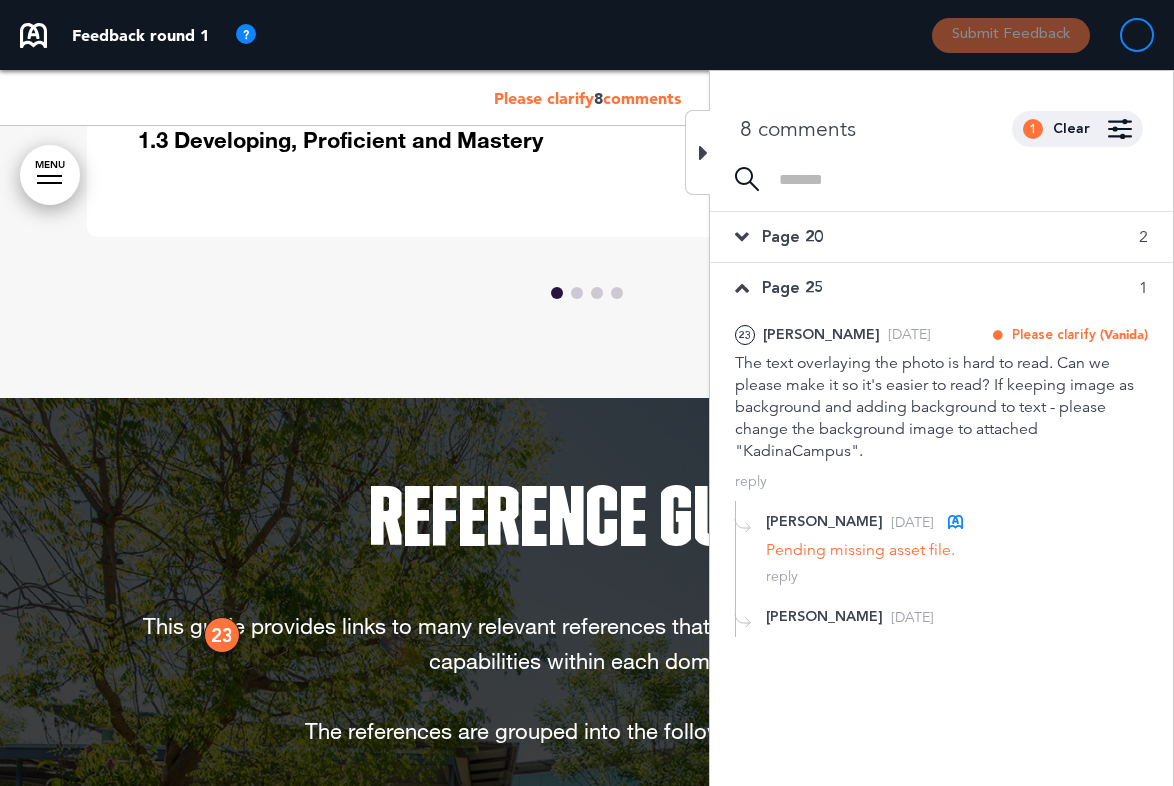 scroll, scrollTop: 34863, scrollLeft: 0, axis: vertical 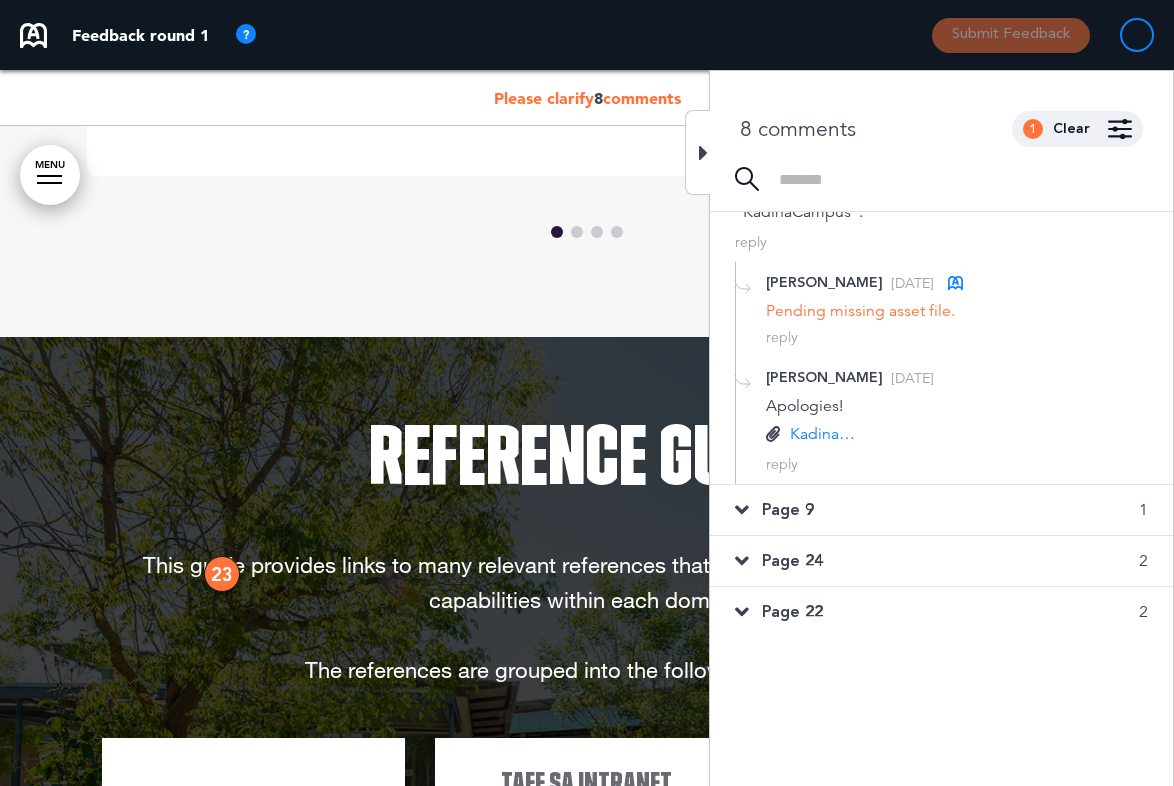 click at bounding box center [742, 510] 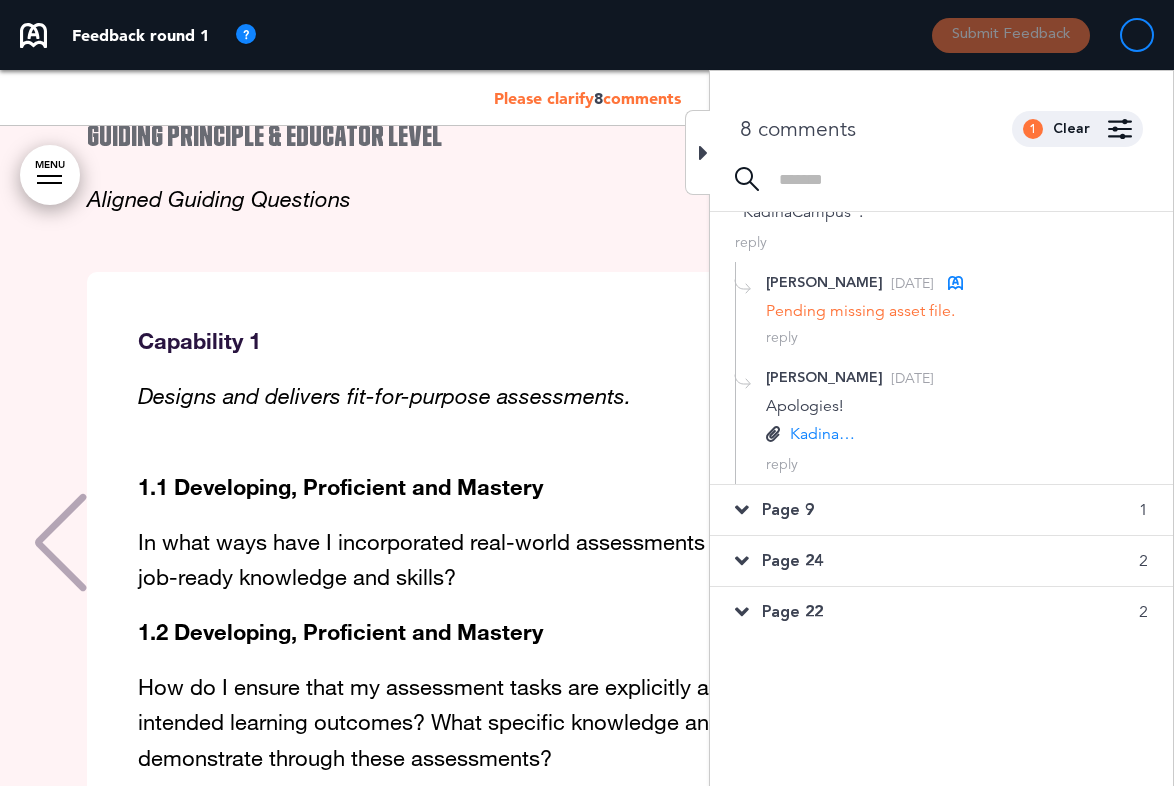 scroll, scrollTop: 227, scrollLeft: 0, axis: vertical 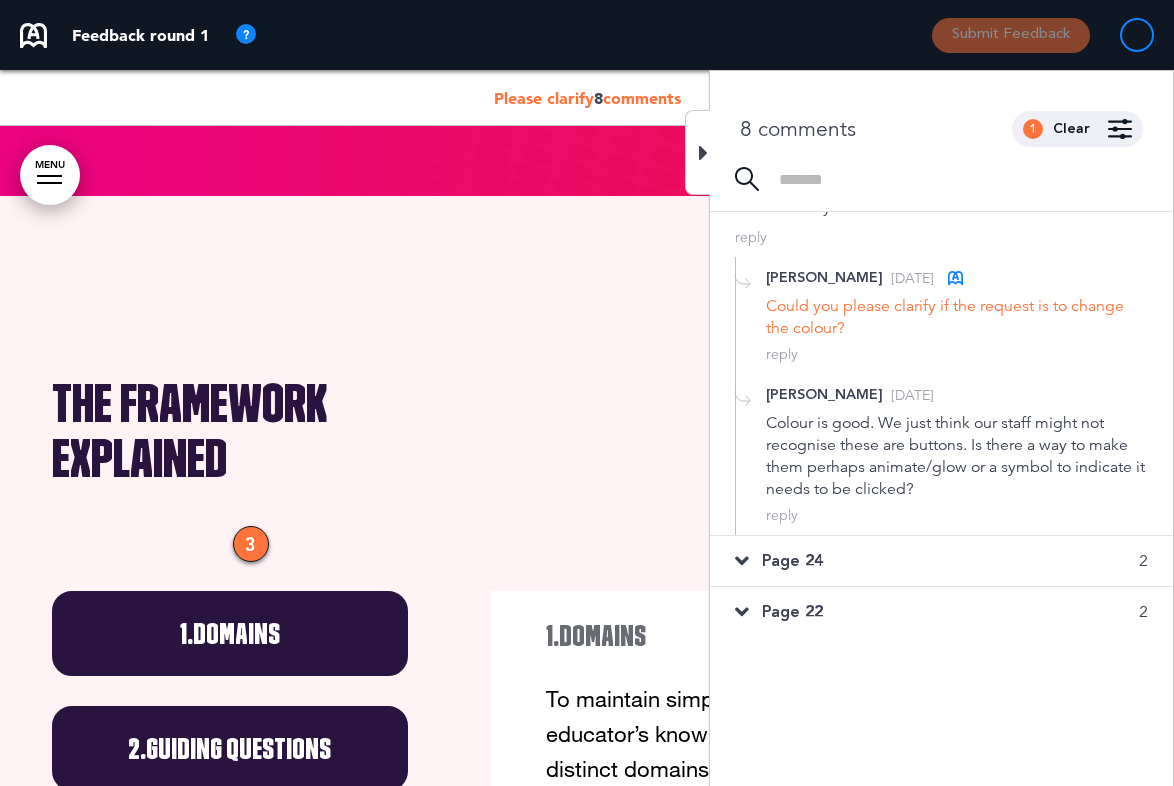 click at bounding box center (742, 561) 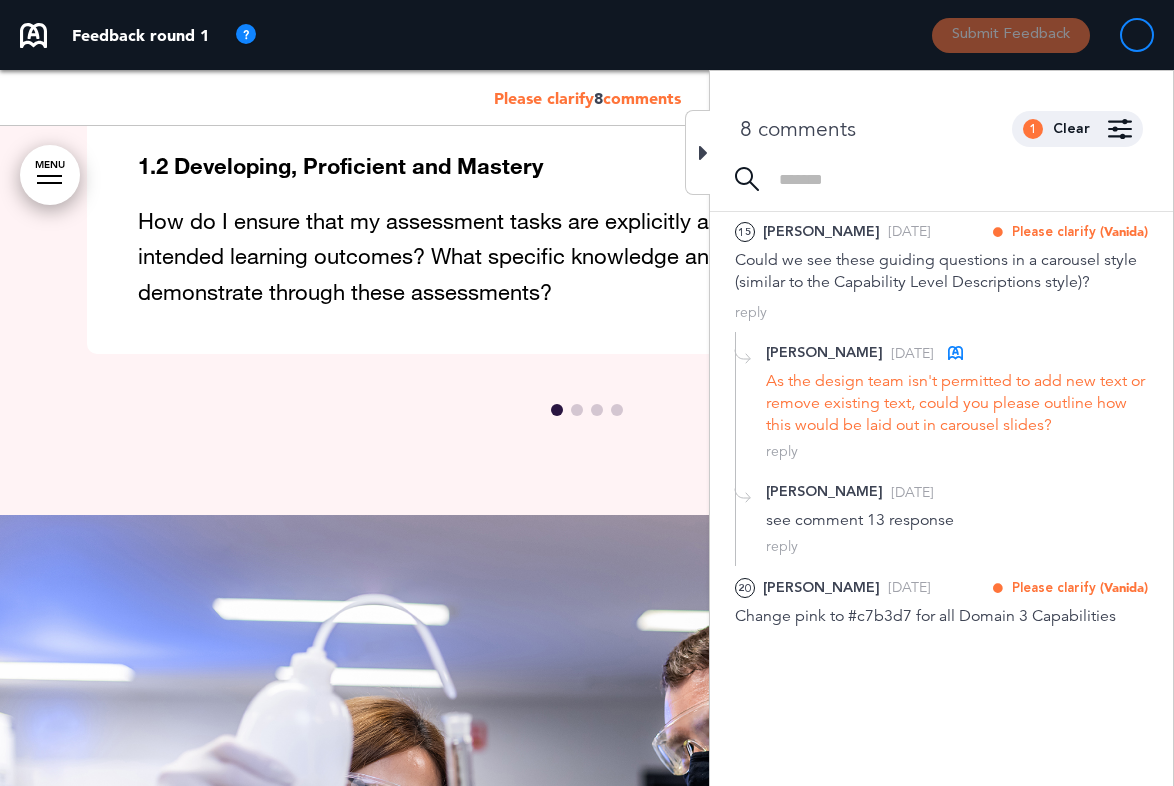 scroll, scrollTop: 33488, scrollLeft: 0, axis: vertical 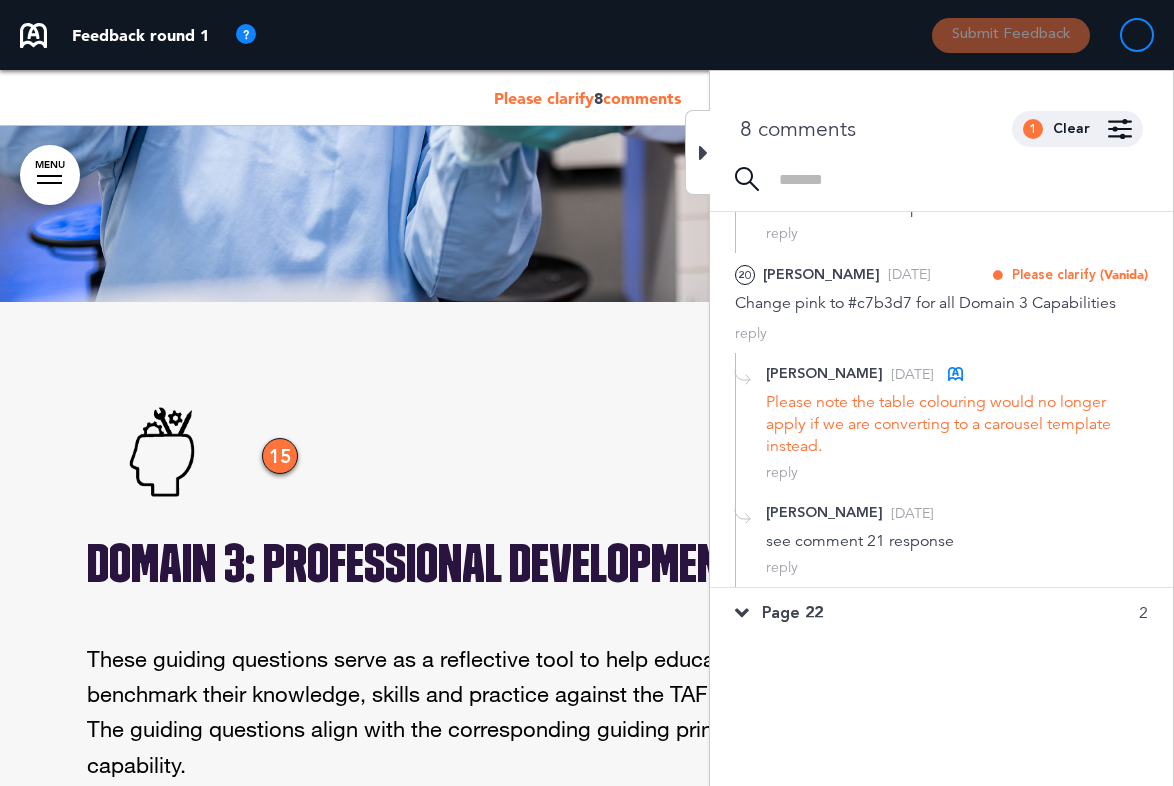 click at bounding box center (742, 613) 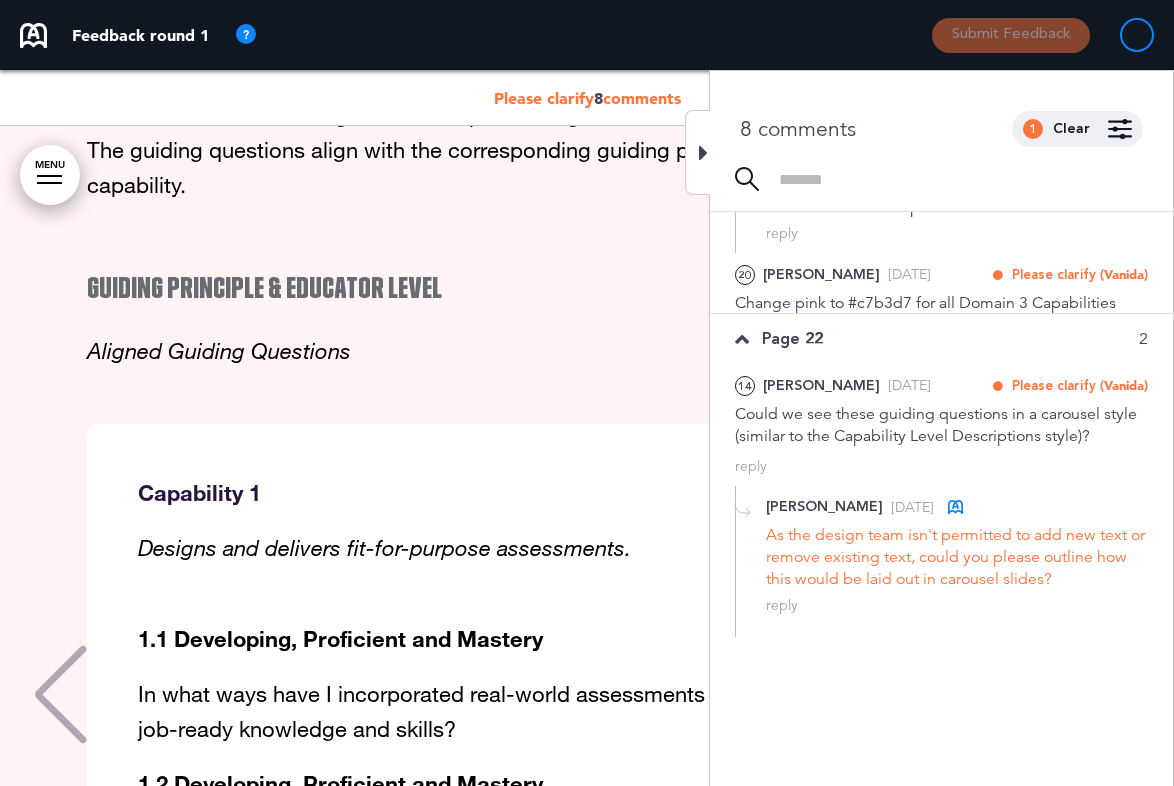 scroll, scrollTop: 31421, scrollLeft: 0, axis: vertical 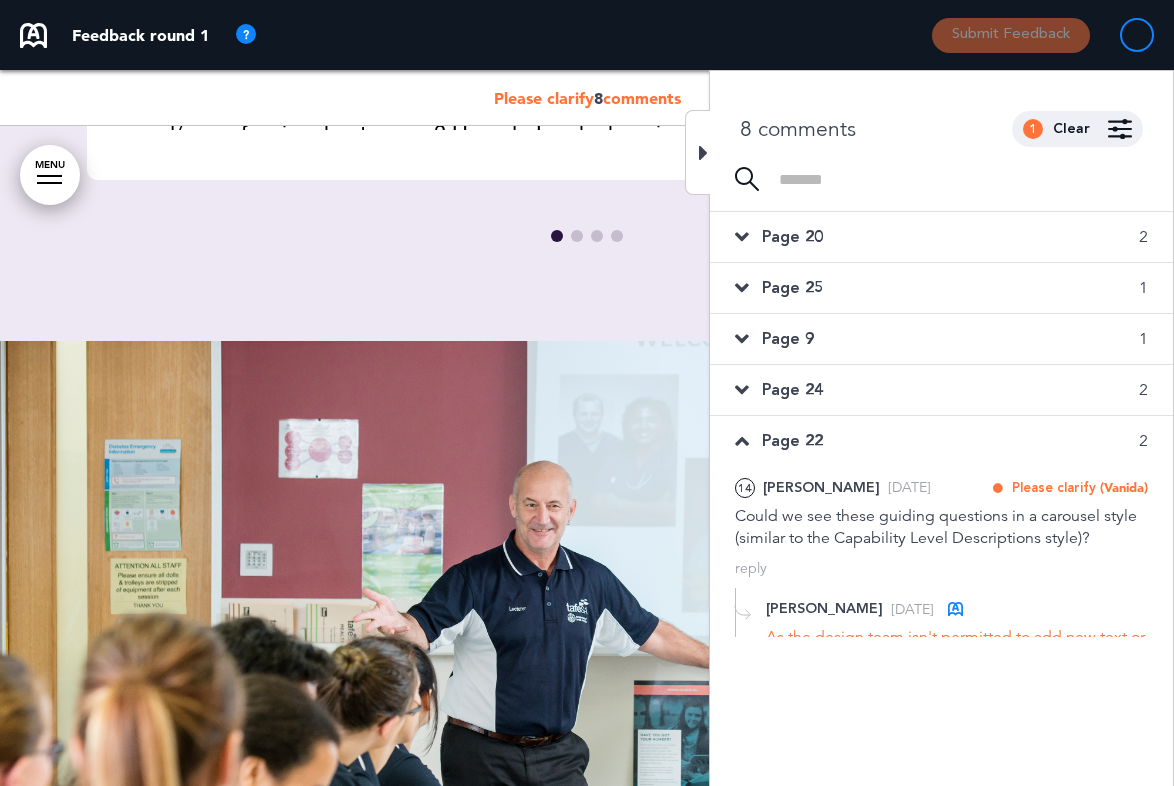 click on "Page 20
2" at bounding box center (941, 237) 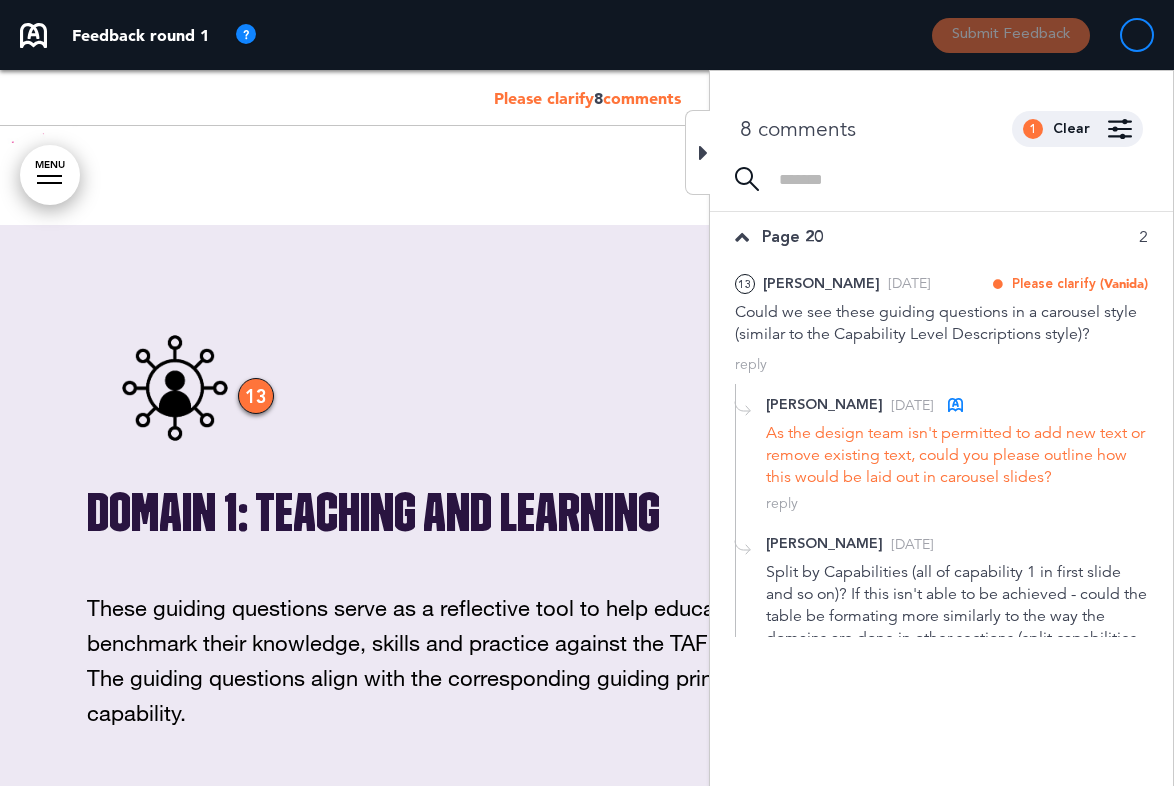 scroll, scrollTop: 29251, scrollLeft: 0, axis: vertical 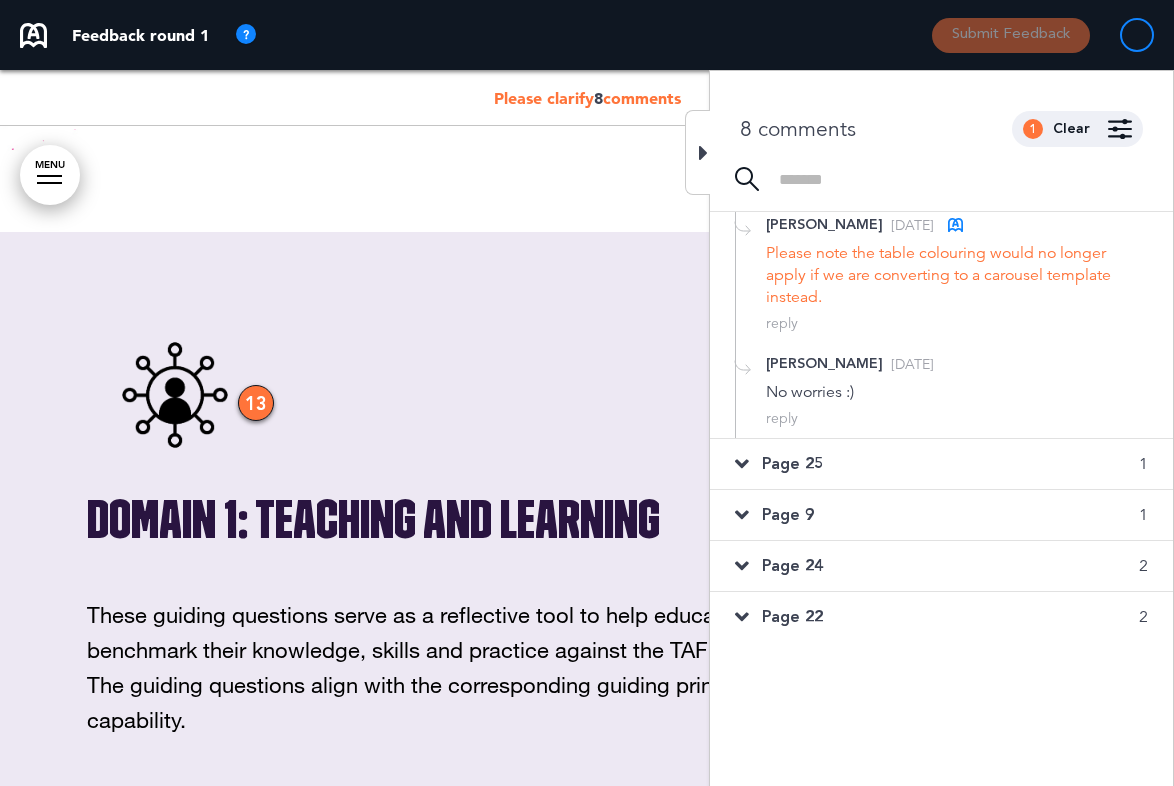 click on "Page 25" at bounding box center [792, 464] 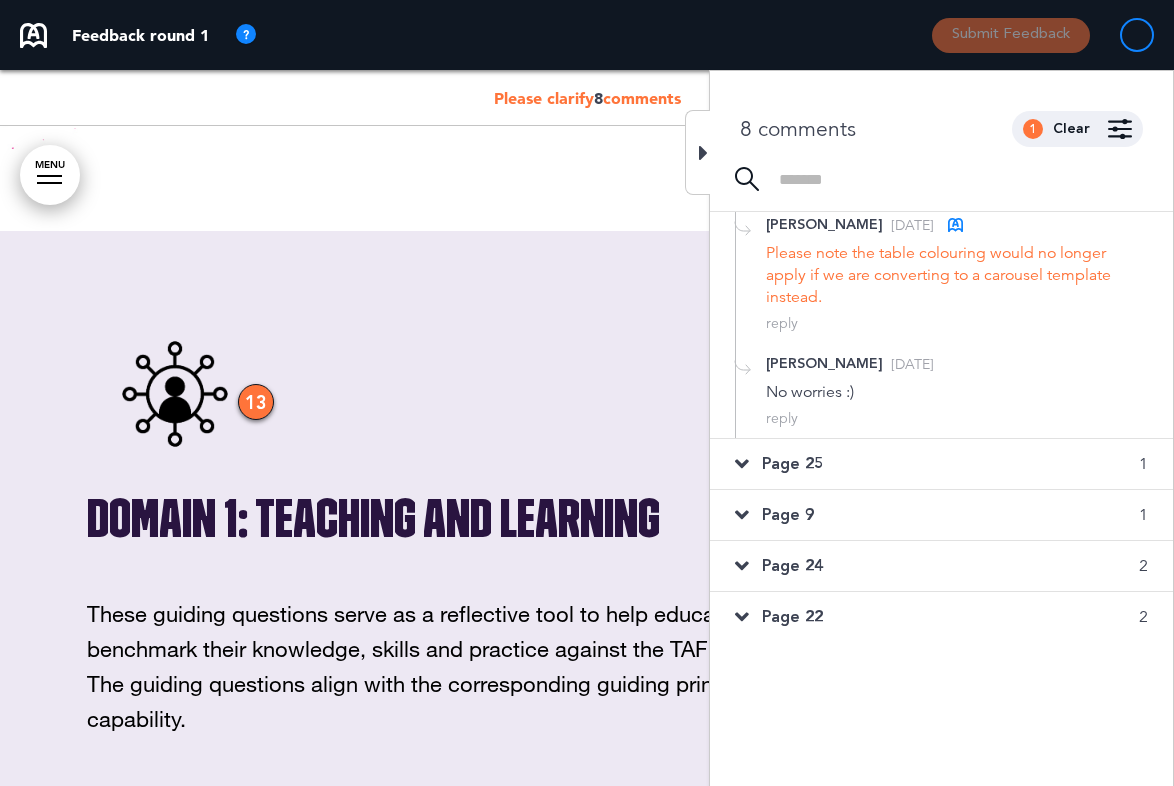 scroll, scrollTop: 29961, scrollLeft: 0, axis: vertical 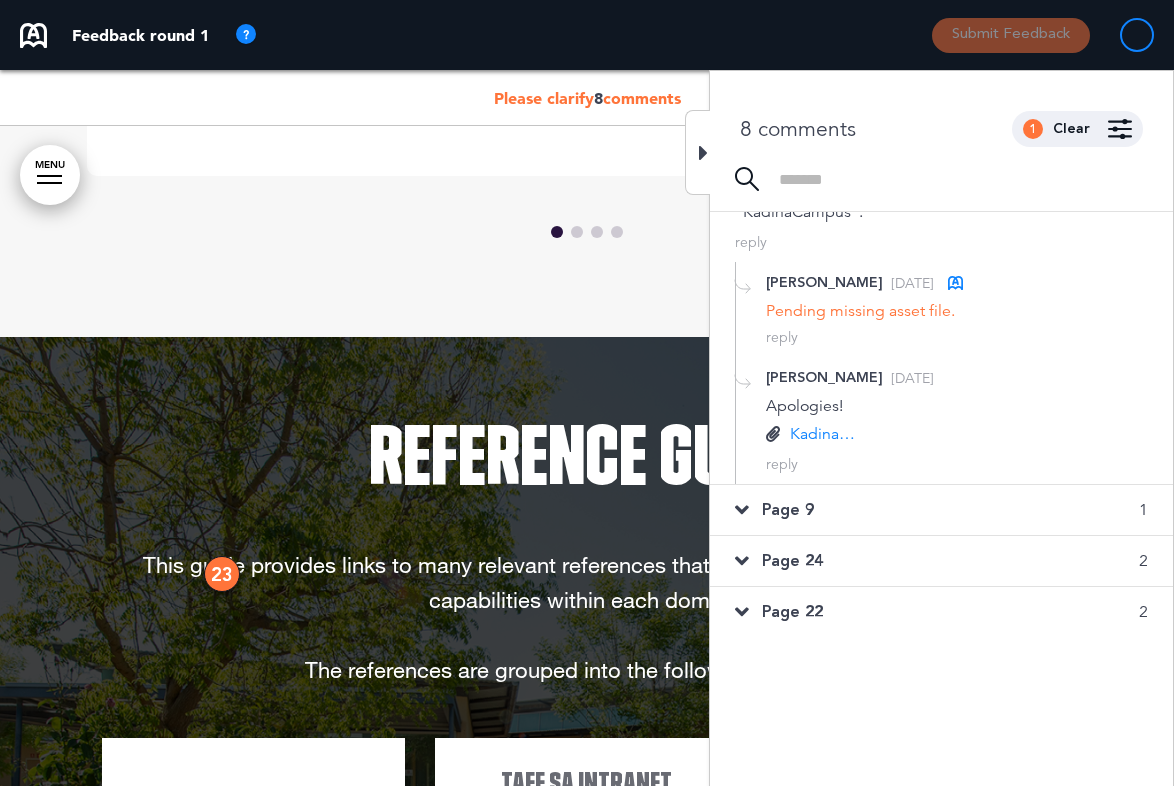 click on "Page 9" at bounding box center (788, 510) 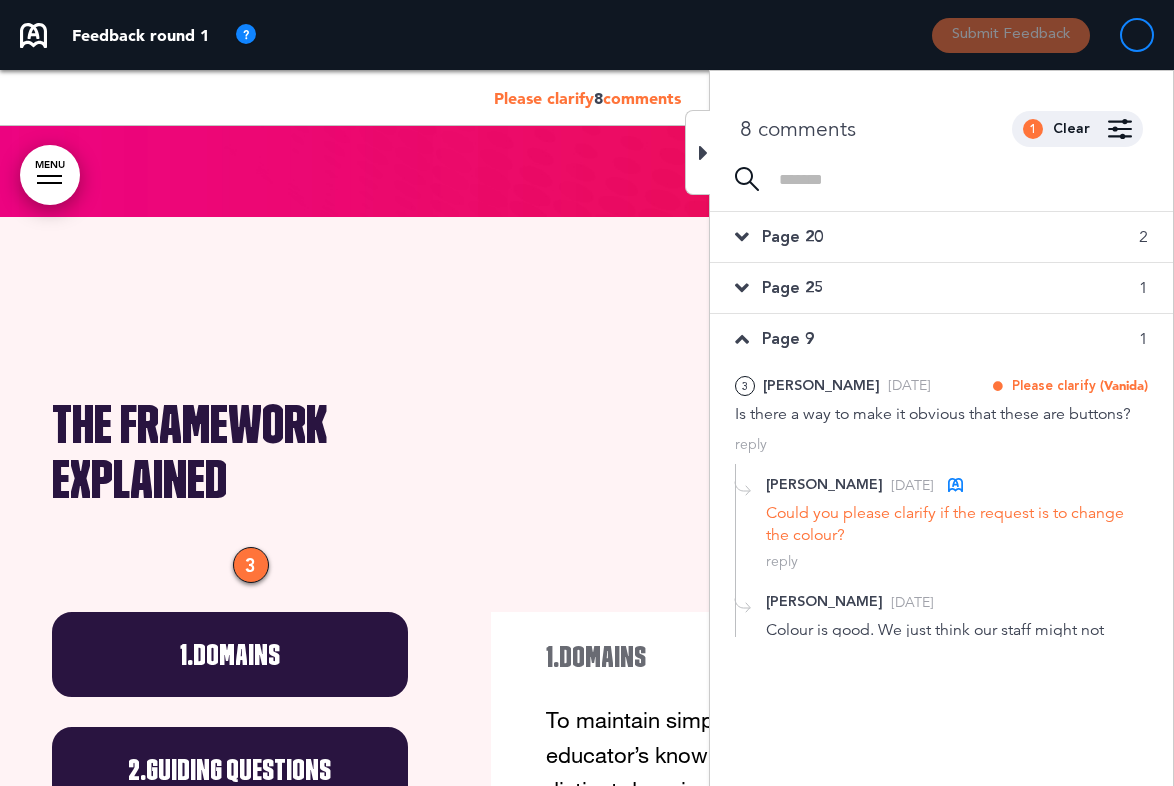 click at bounding box center (963, 179) 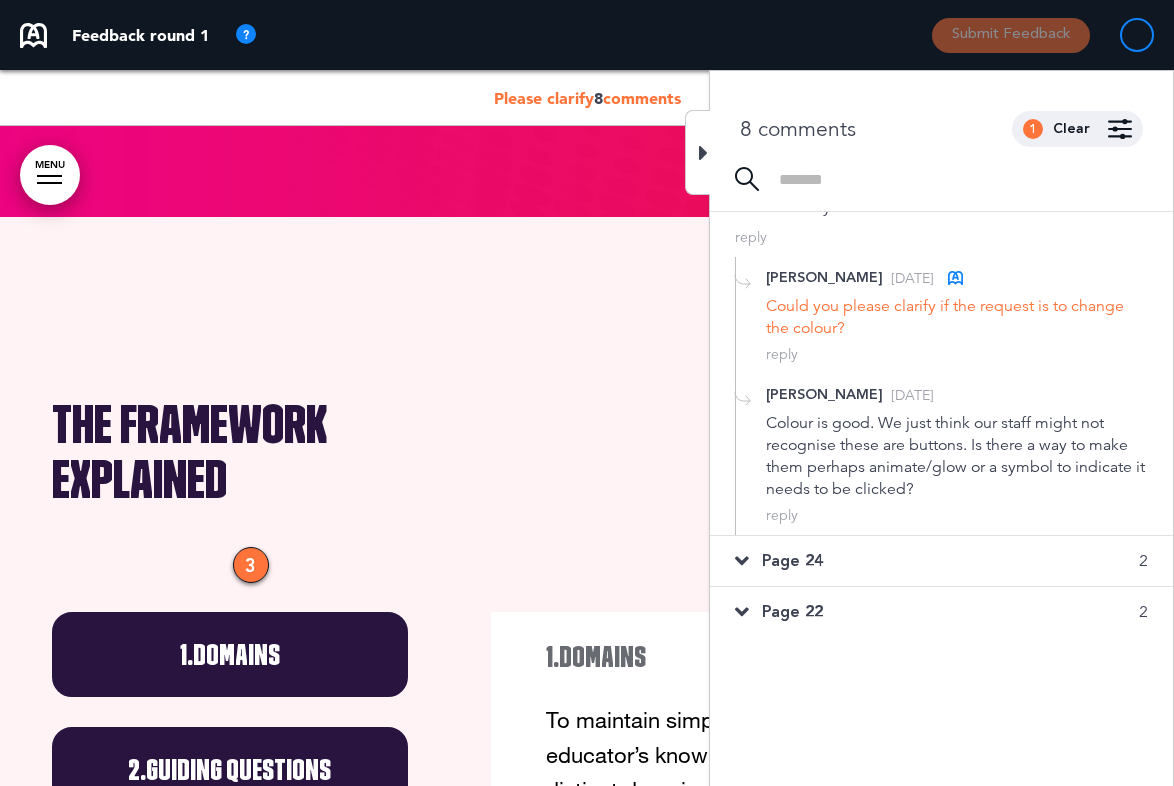click at bounding box center (1120, 129) 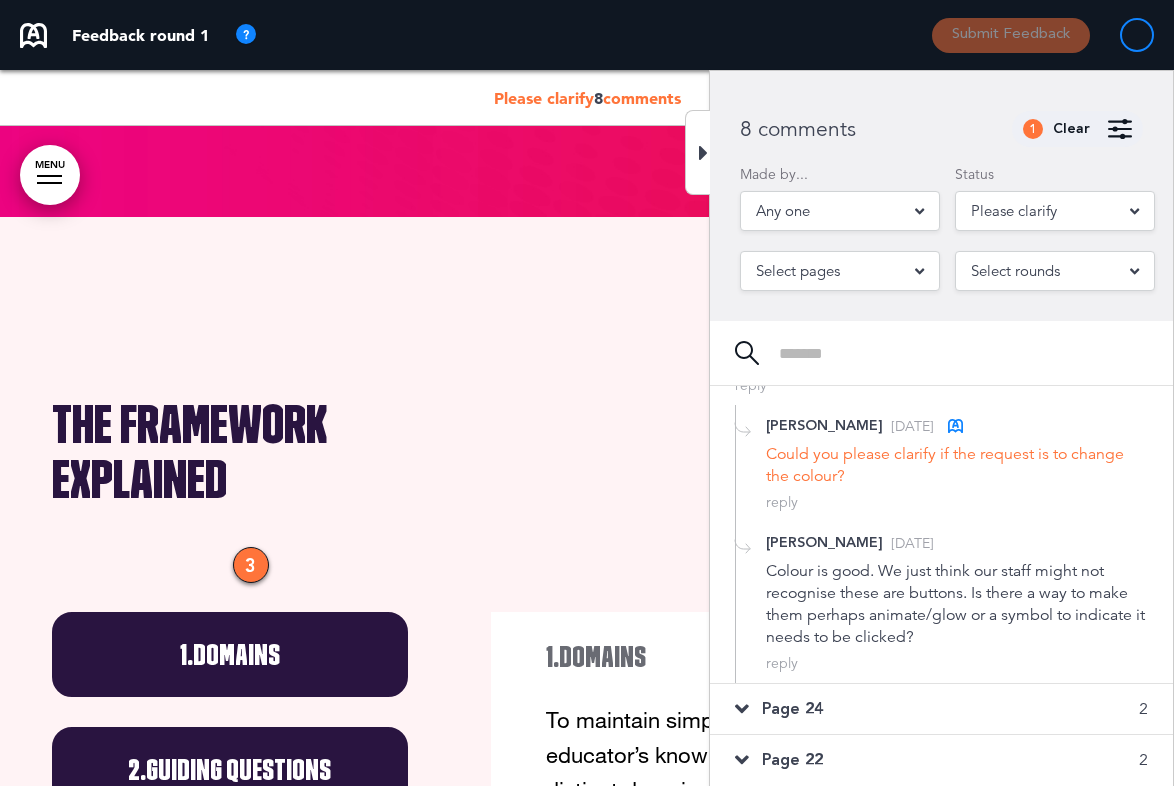 scroll, scrollTop: 0, scrollLeft: 0, axis: both 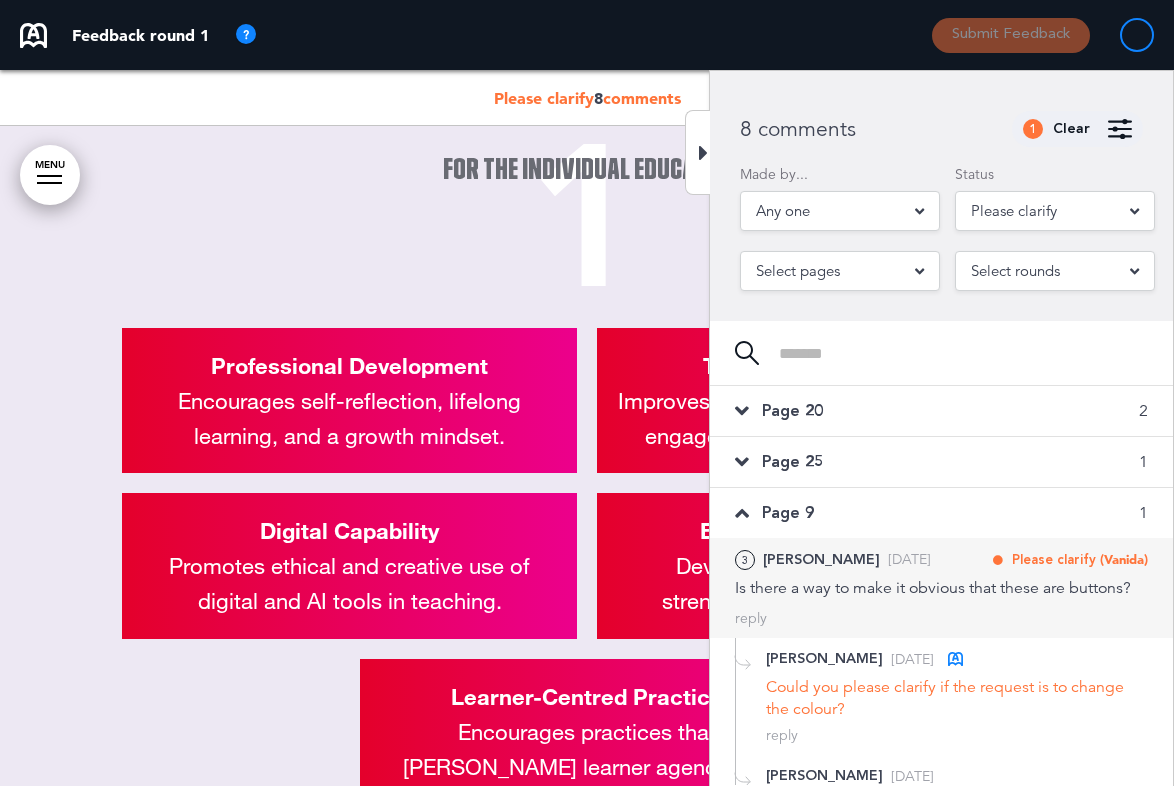 click on "Please clarify" at bounding box center [1054, 560] 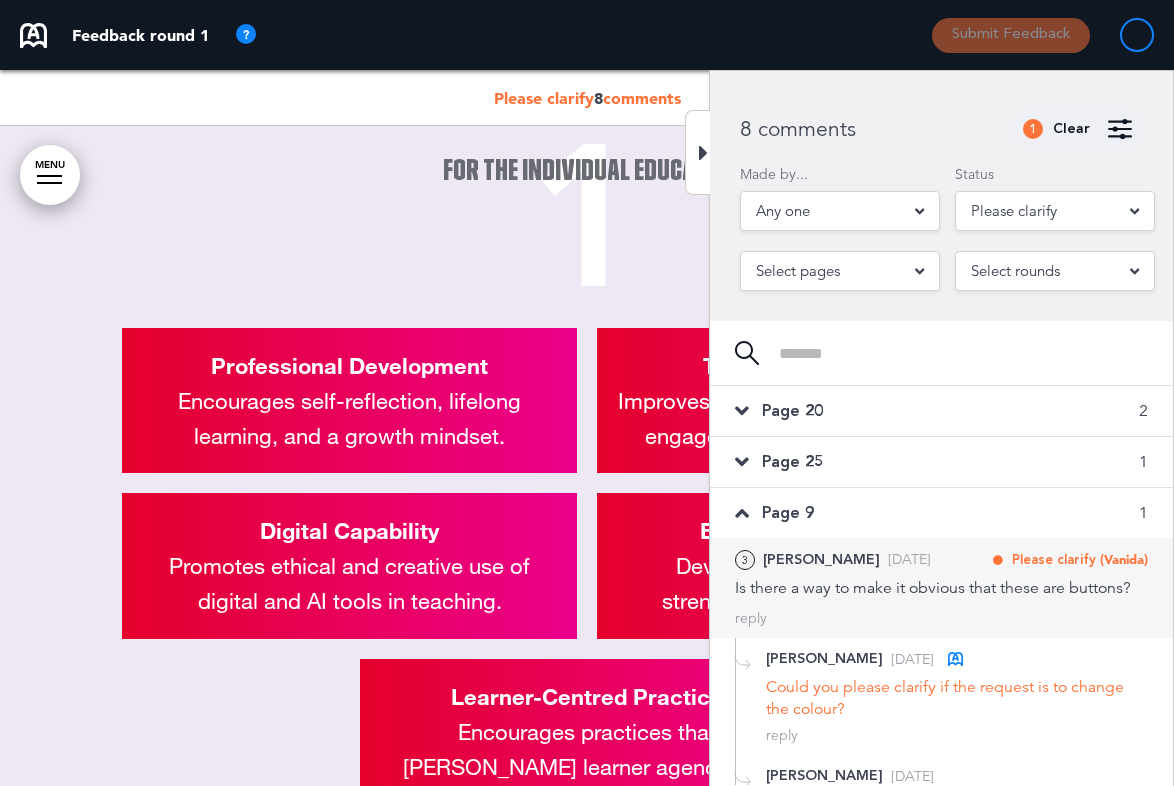 click on "Is there a way to make it obvious that these are buttons?" at bounding box center (941, 588) 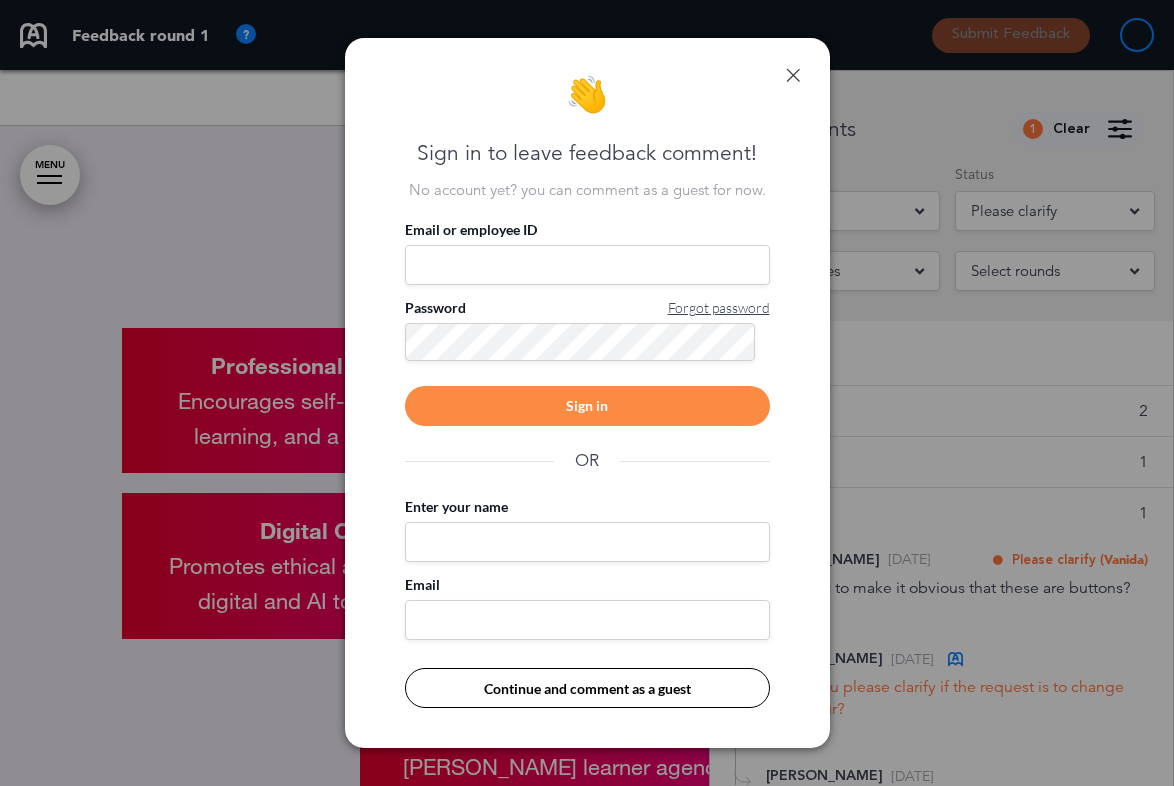 click at bounding box center (793, 75) 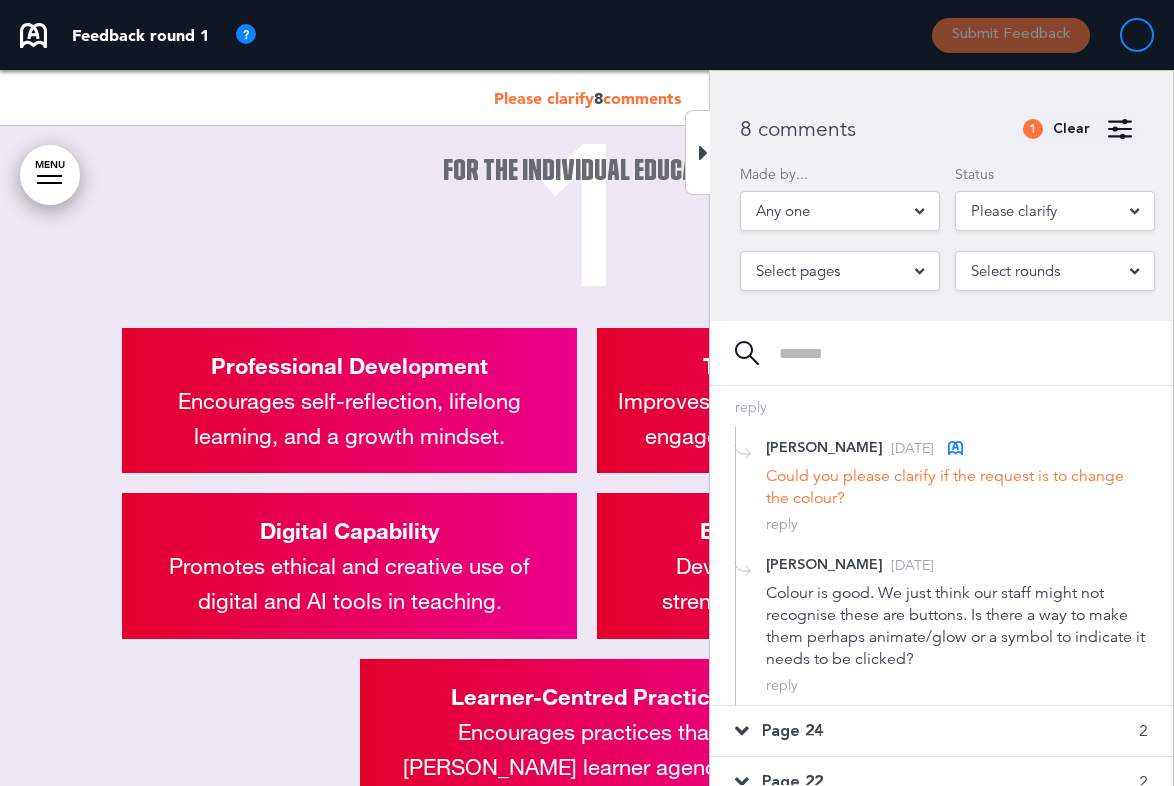 scroll, scrollTop: 88, scrollLeft: 0, axis: vertical 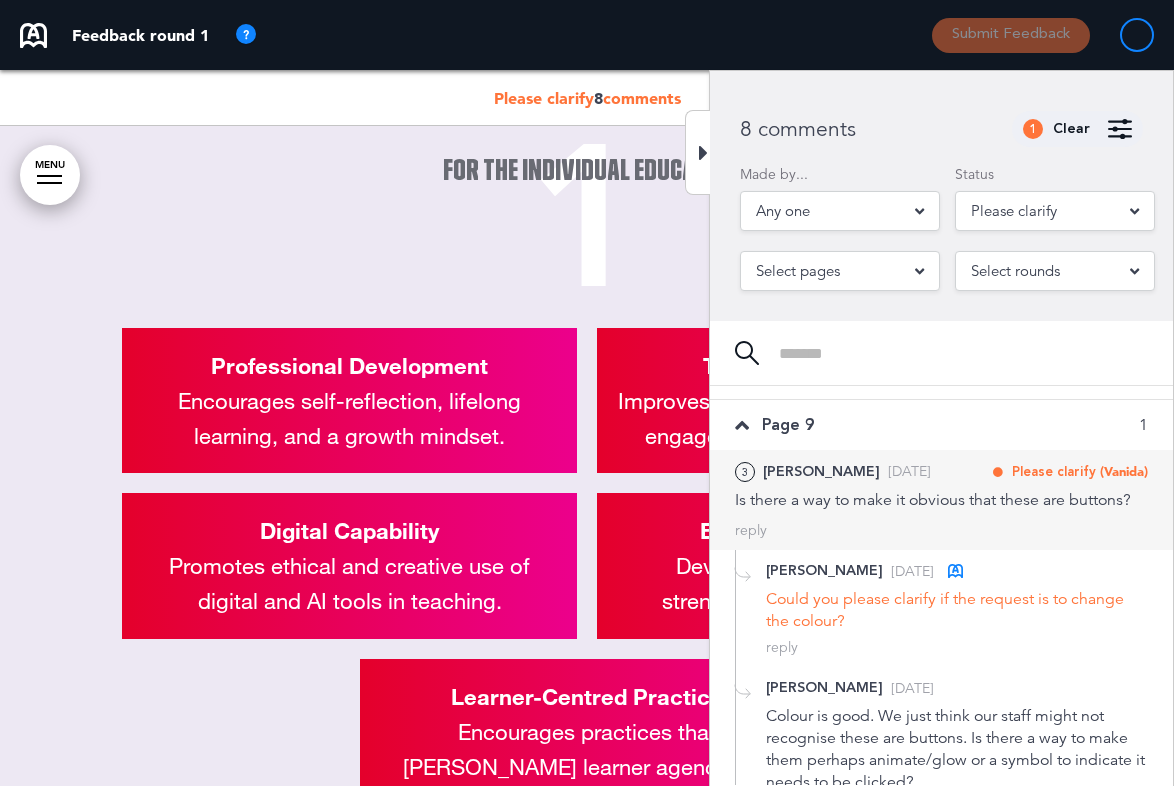 click on "3
Olivia T.
Tue, Jul 15
Please clarify
(Vanida)
Mark as  Open
Mark as  Completed
Mark as  Please clarify
Mark as  Note
Omit this from round
Is there a way to make it obvious that these are buttons?
reply
Cancel
Add files / images
Add" at bounding box center (941, 500) 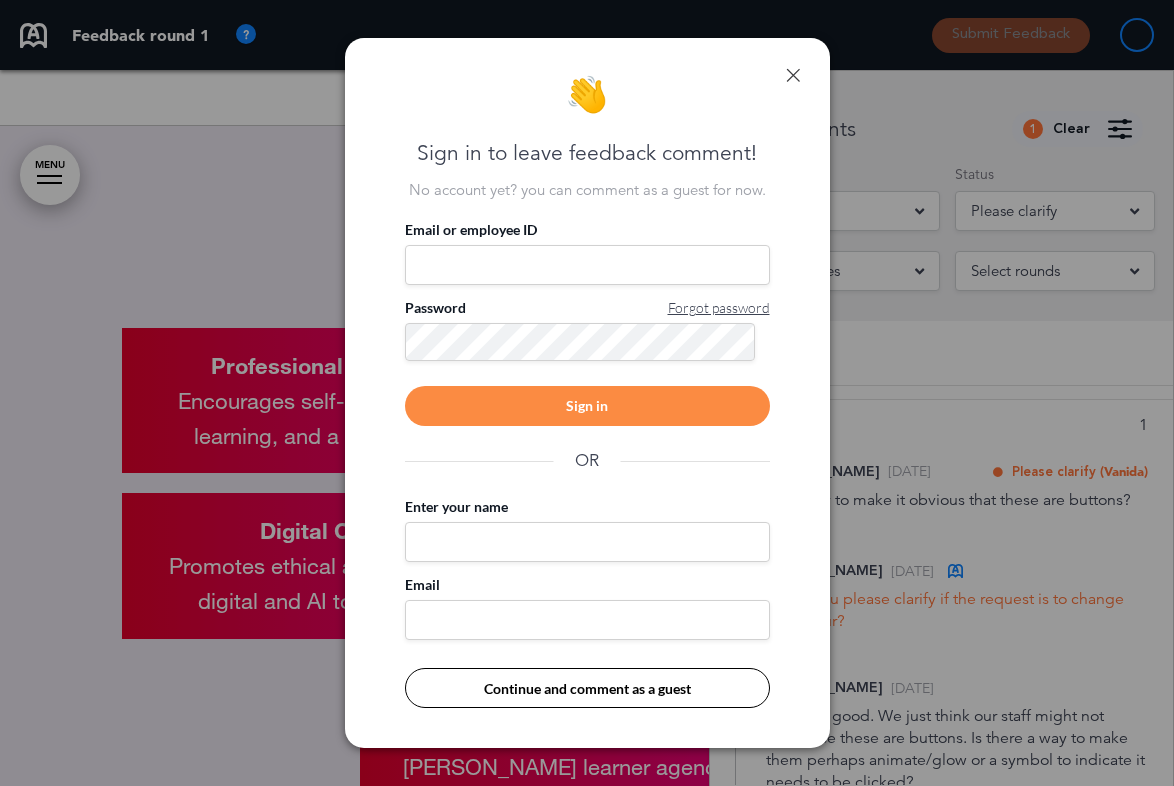 click on "👋
Sign in to leave feedback comment!
No account yet? you can comment as a guest for now.
Email or employee ID
Password
Forgot password
Sign in
OR
Enter your name
Email
Continue and comment as a guest" at bounding box center (587, 393) 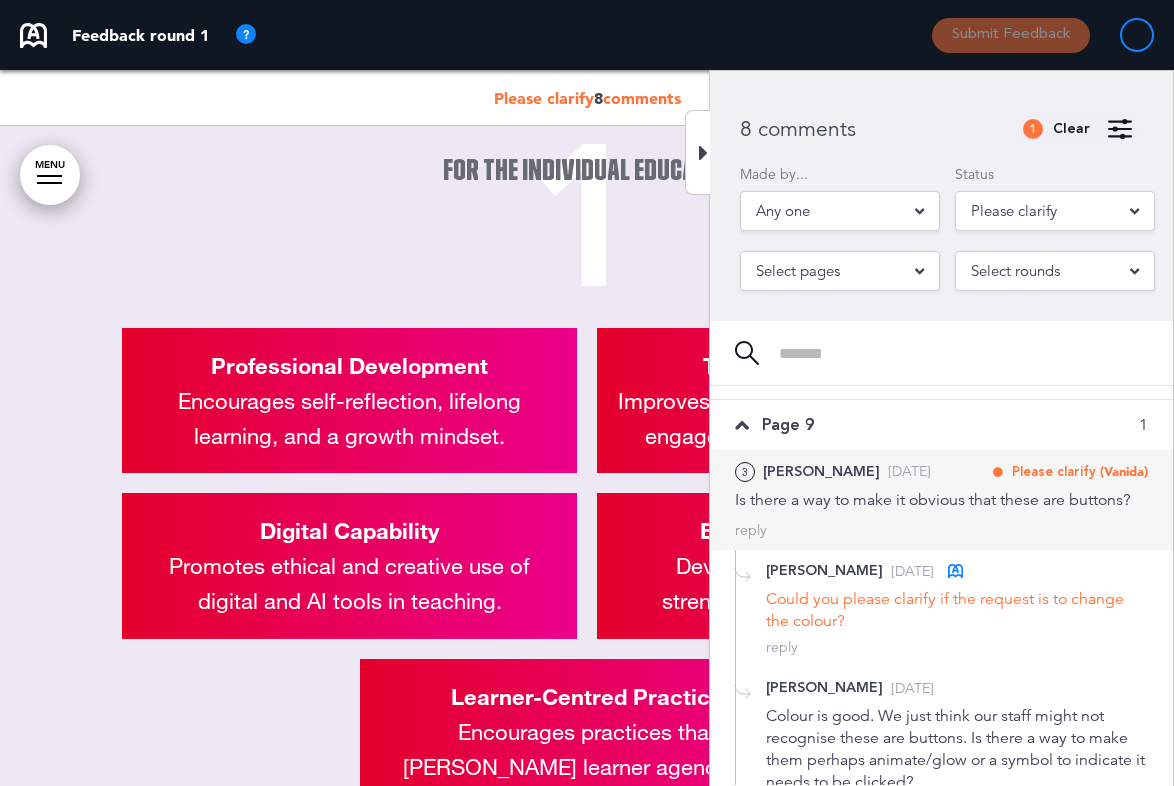 click on "Please clarify" at bounding box center [1054, 472] 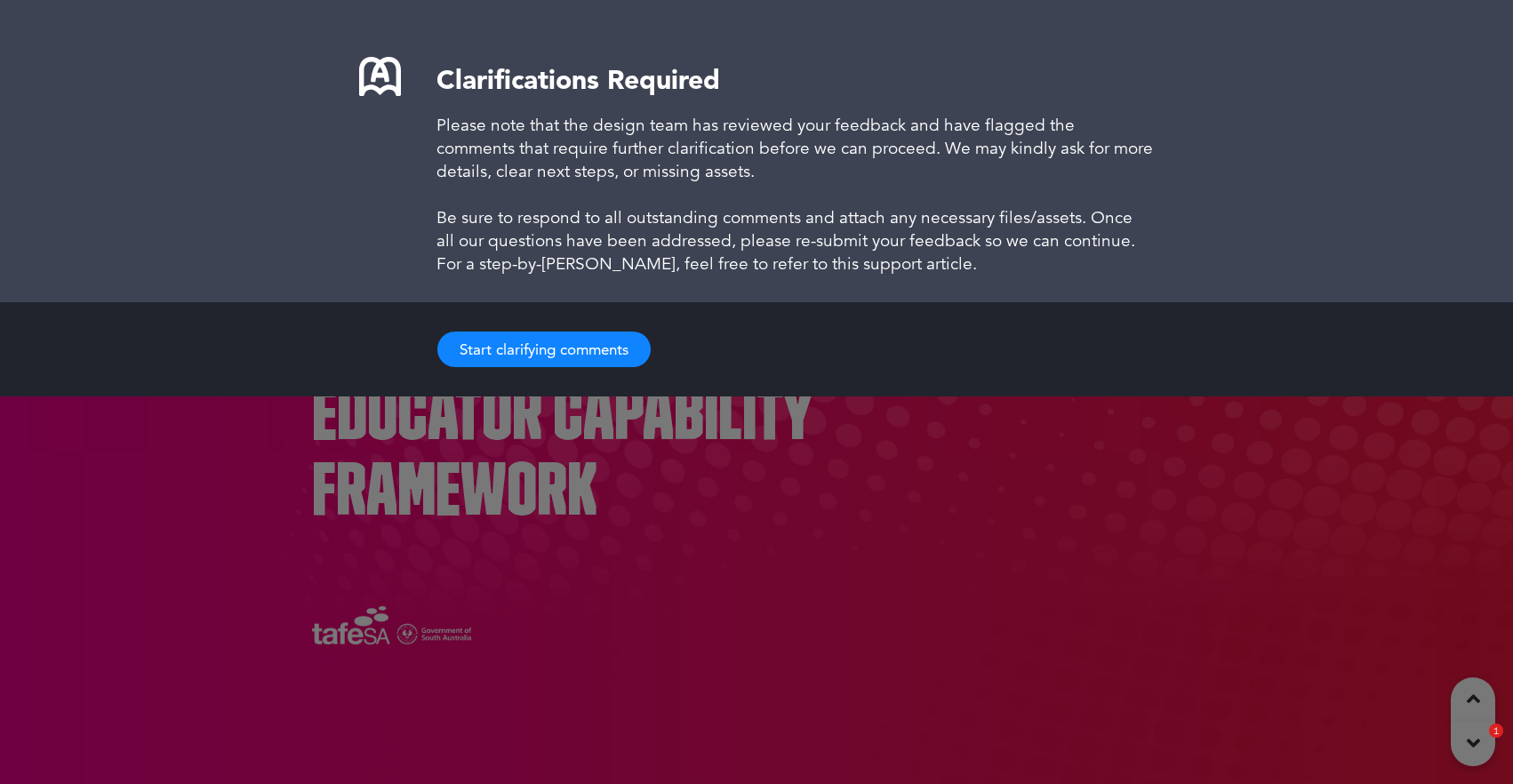 scroll, scrollTop: 26689, scrollLeft: 0, axis: vertical 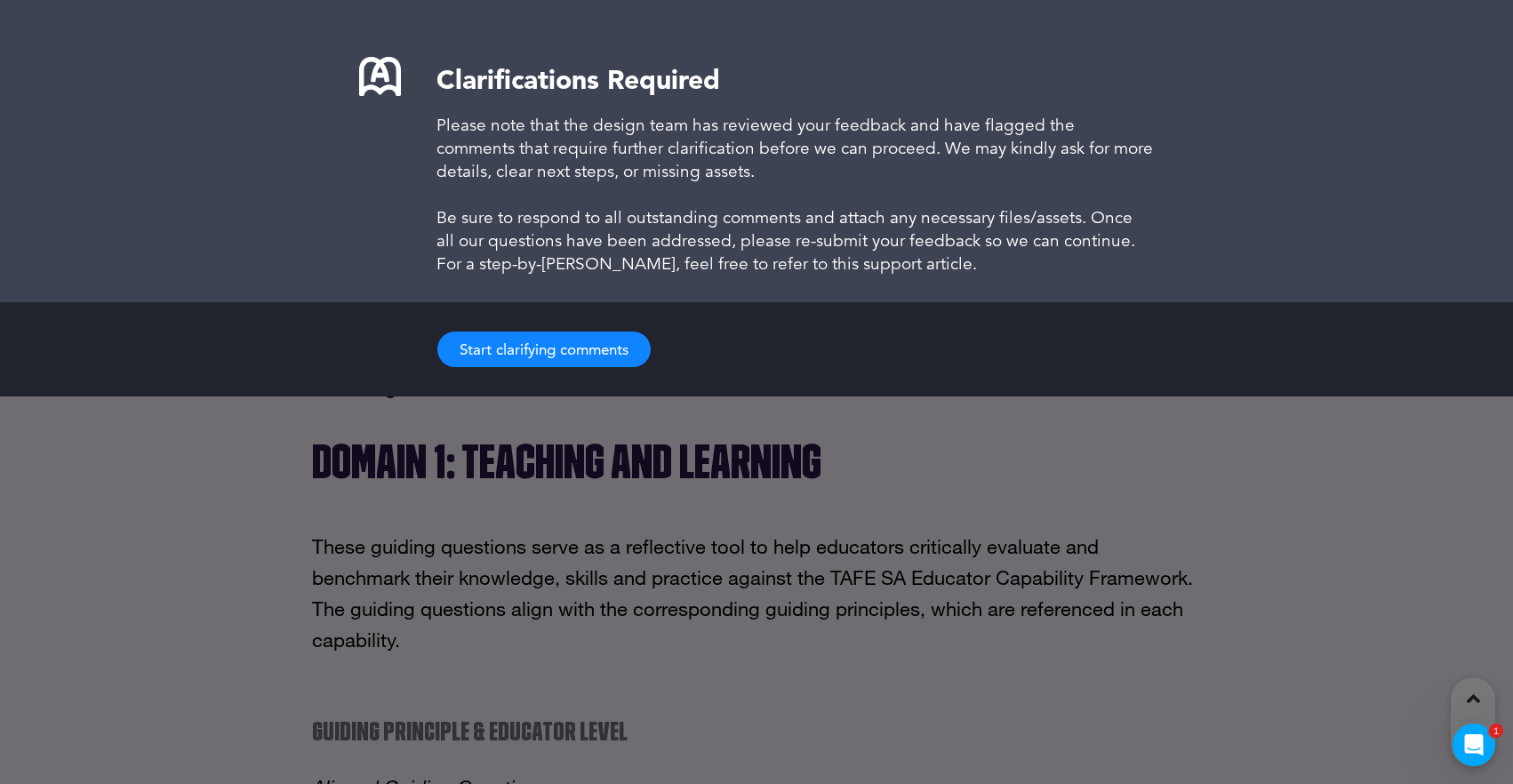 click on "Start clarifying comments" at bounding box center (544, 349) 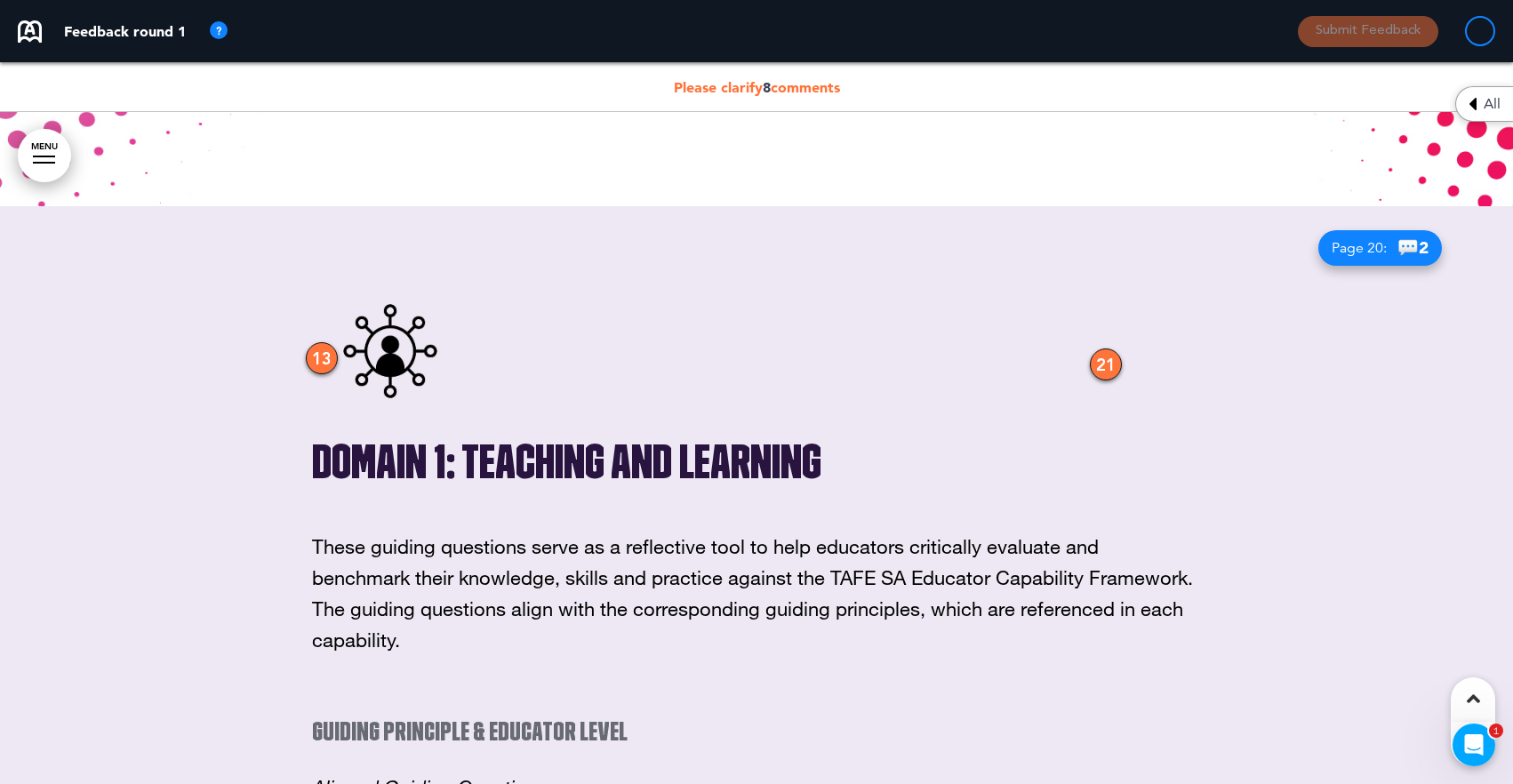 click at bounding box center [1472, 104] 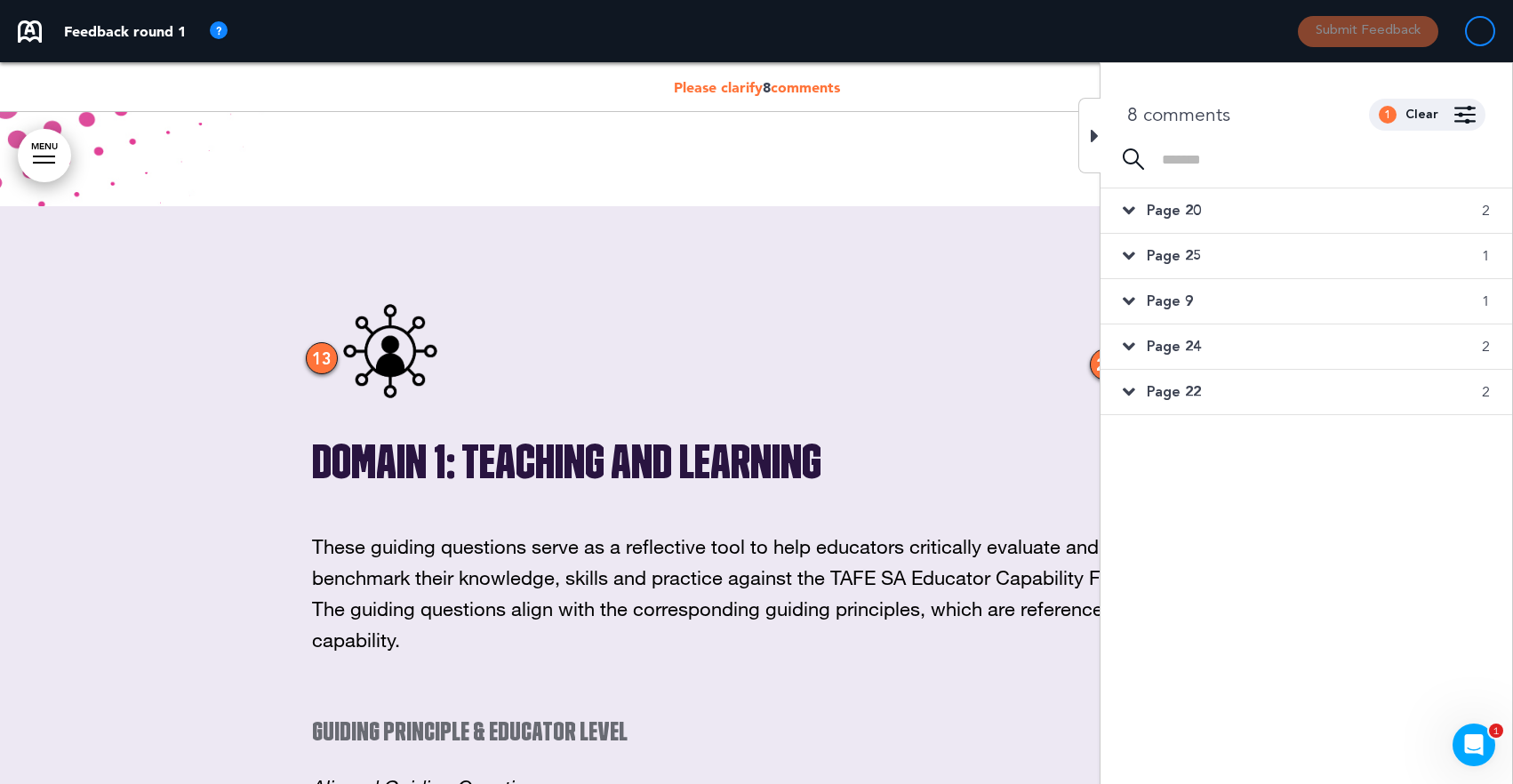 click on "Page 20
2" at bounding box center [1306, 211] 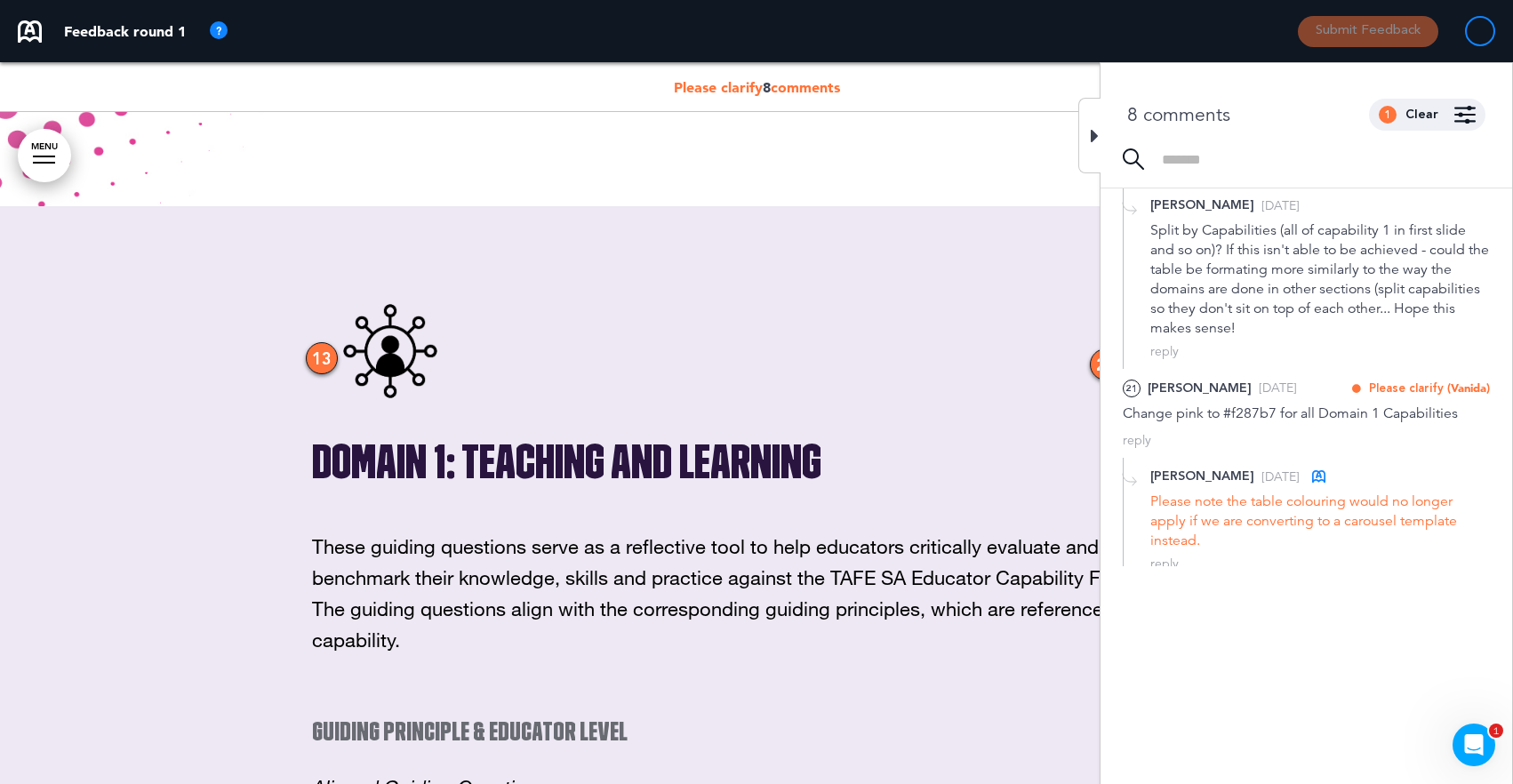 scroll, scrollTop: 10, scrollLeft: 0, axis: vertical 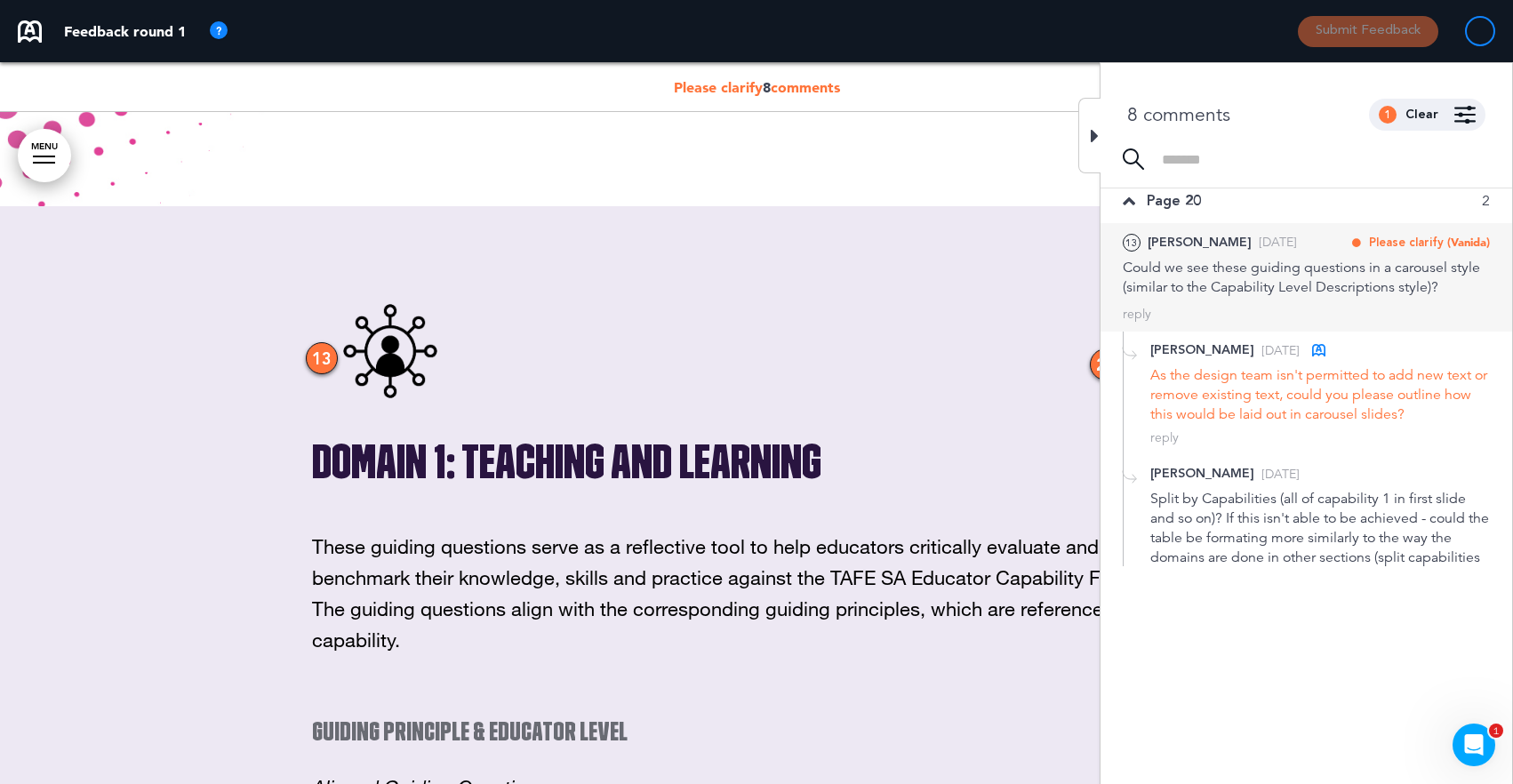 click on "(Vanida)" at bounding box center [1469, 242] 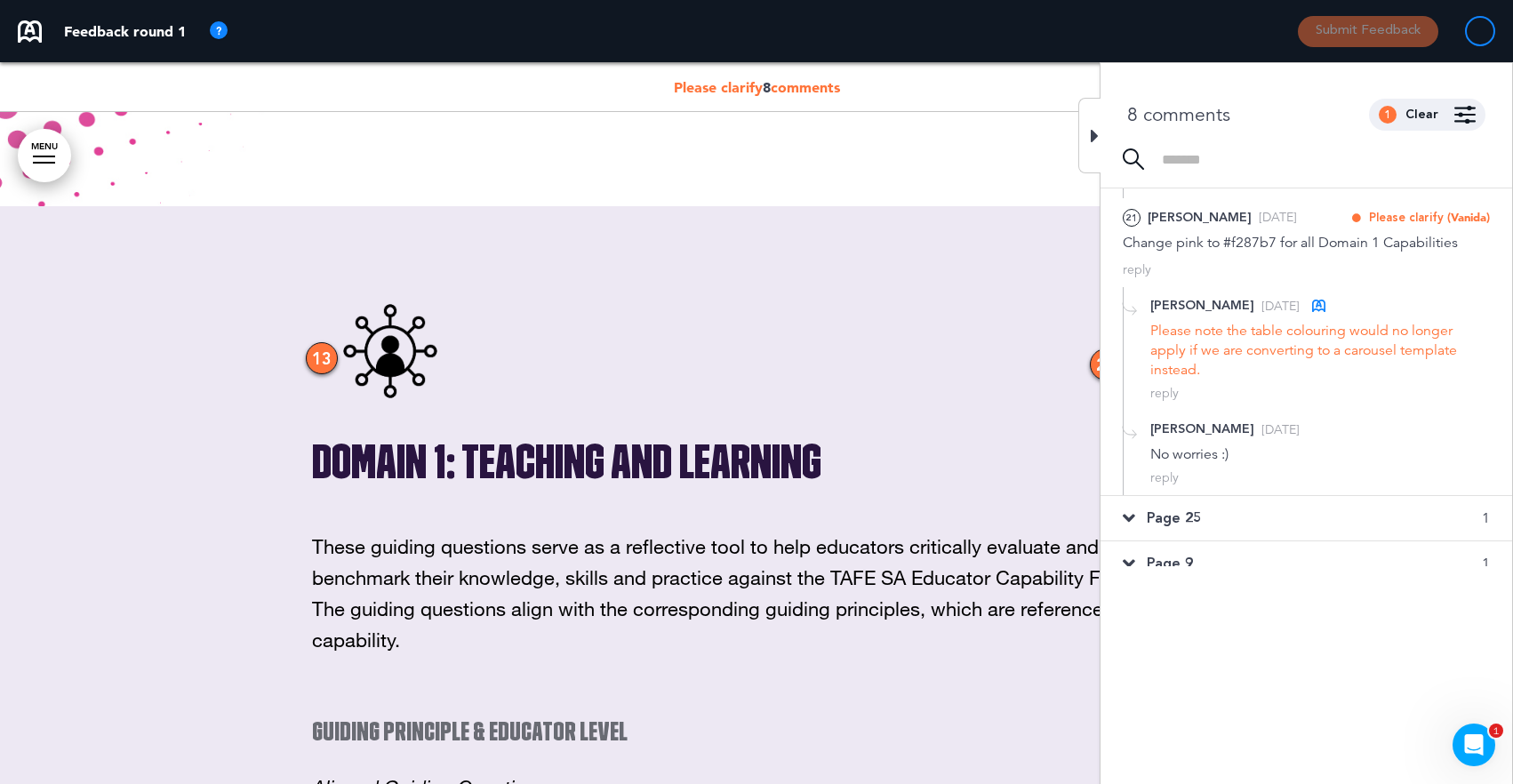 scroll, scrollTop: 558, scrollLeft: 0, axis: vertical 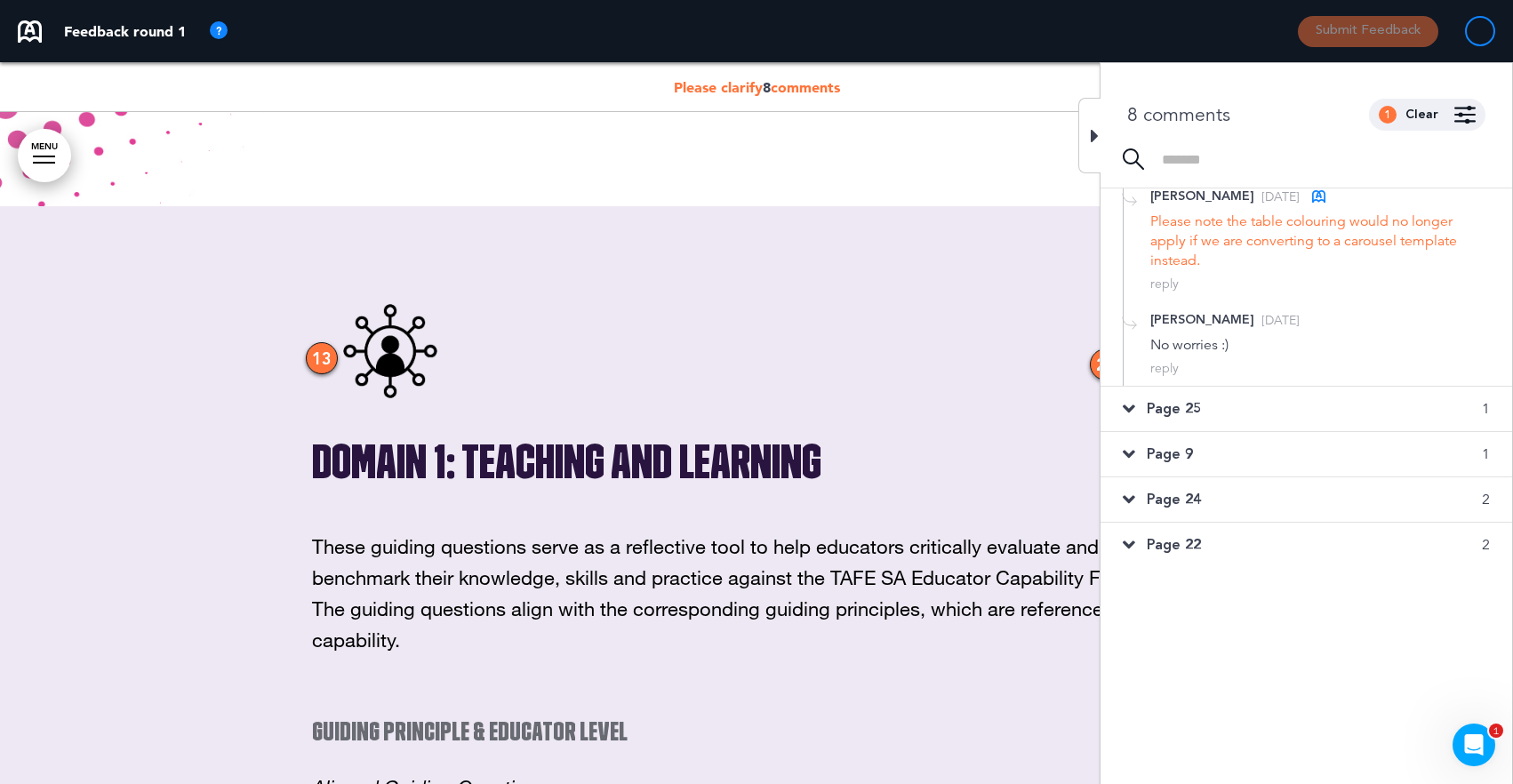 click on "Page 25
1" at bounding box center [1306, 409] 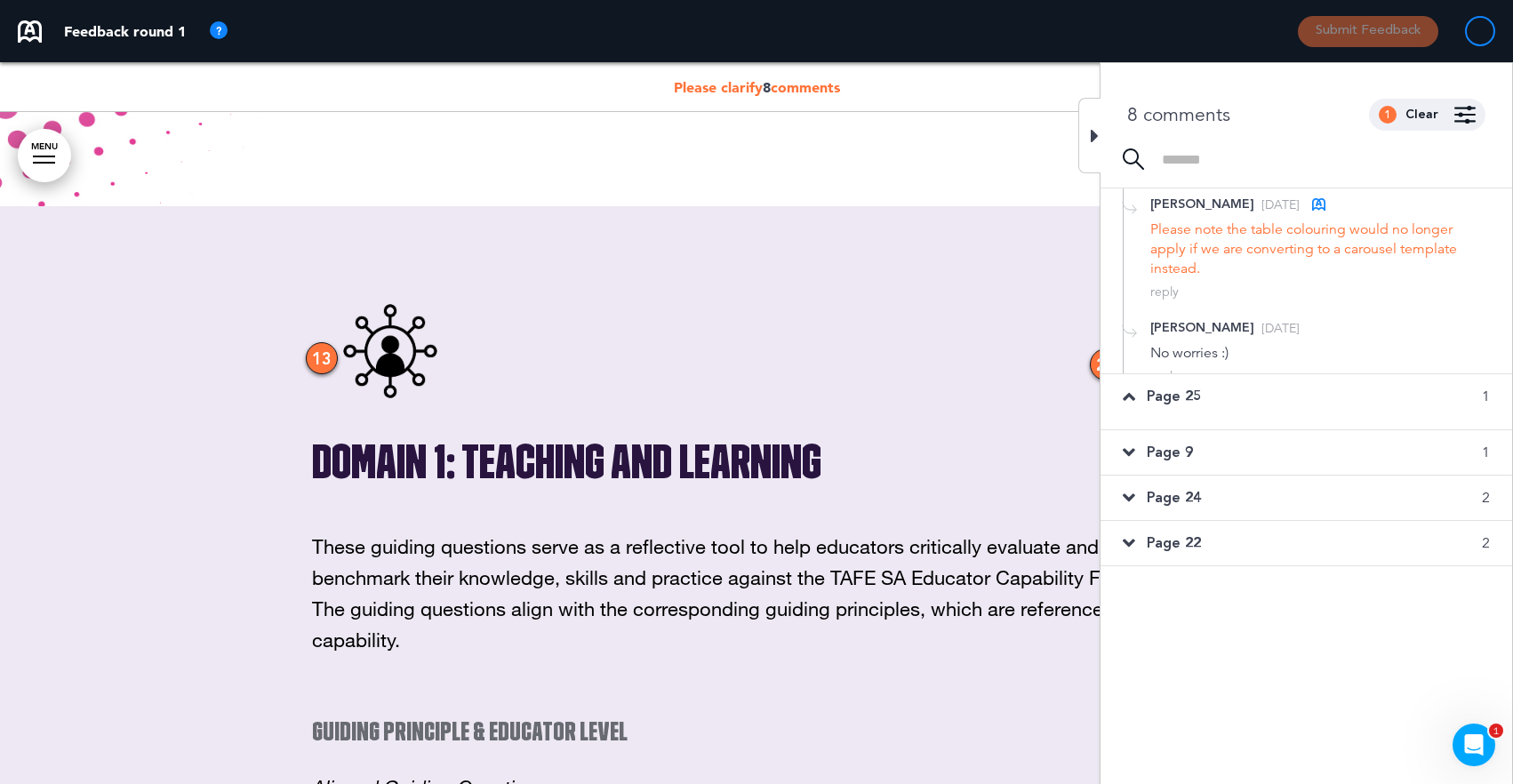 scroll, scrollTop: 29991, scrollLeft: 0, axis: vertical 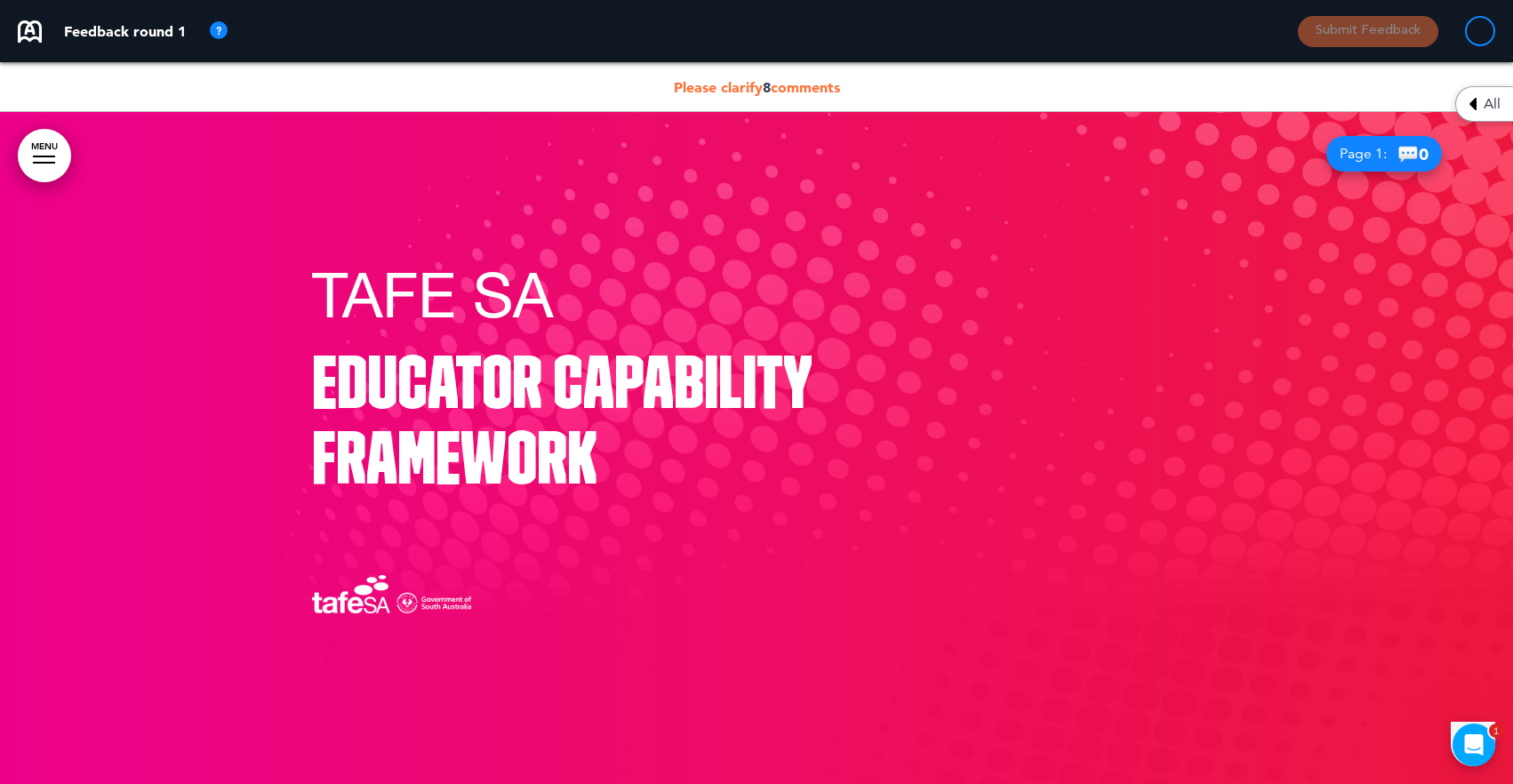 click on "8" at bounding box center [766, 87] 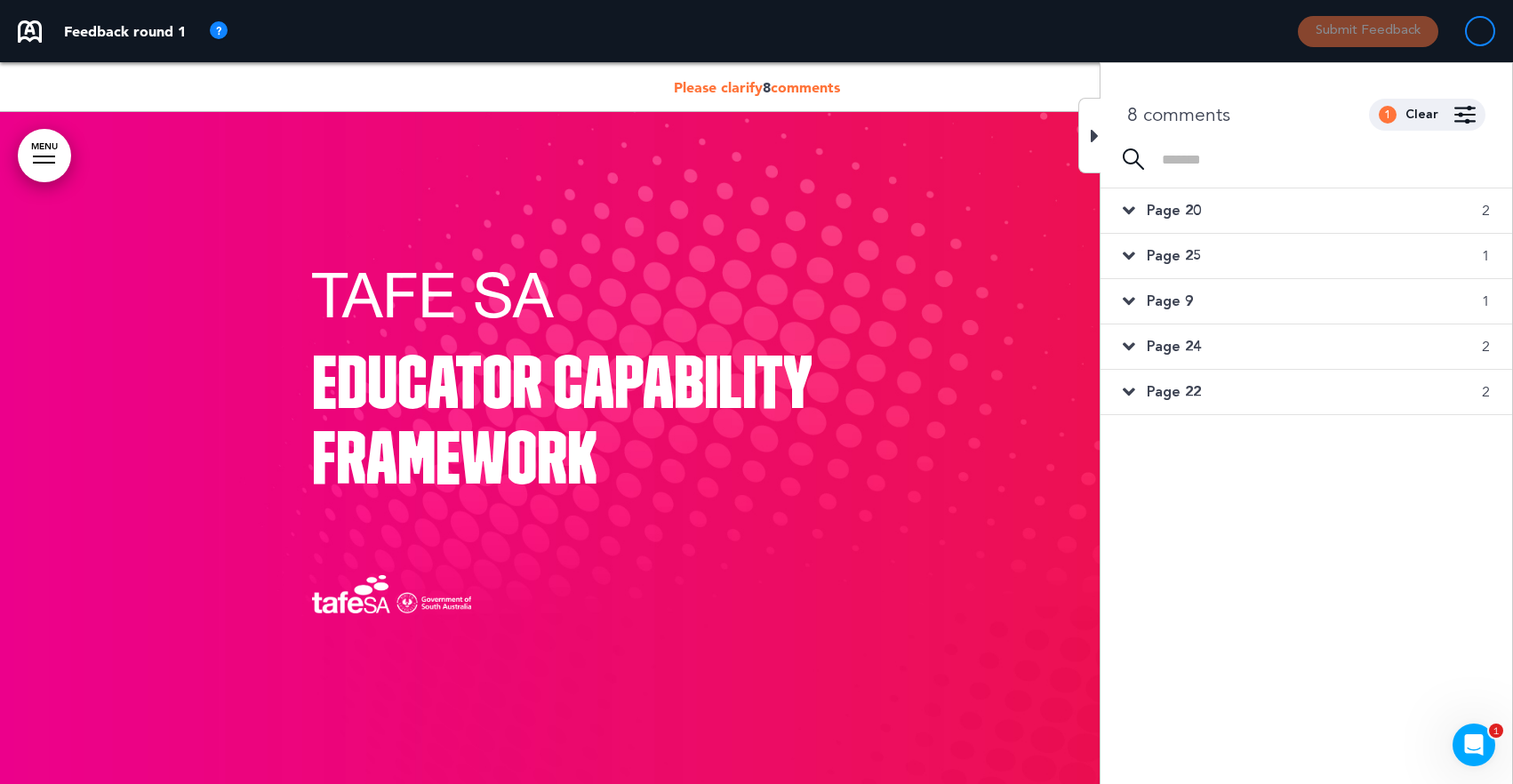 click on "Page 20" at bounding box center [1173, 211] 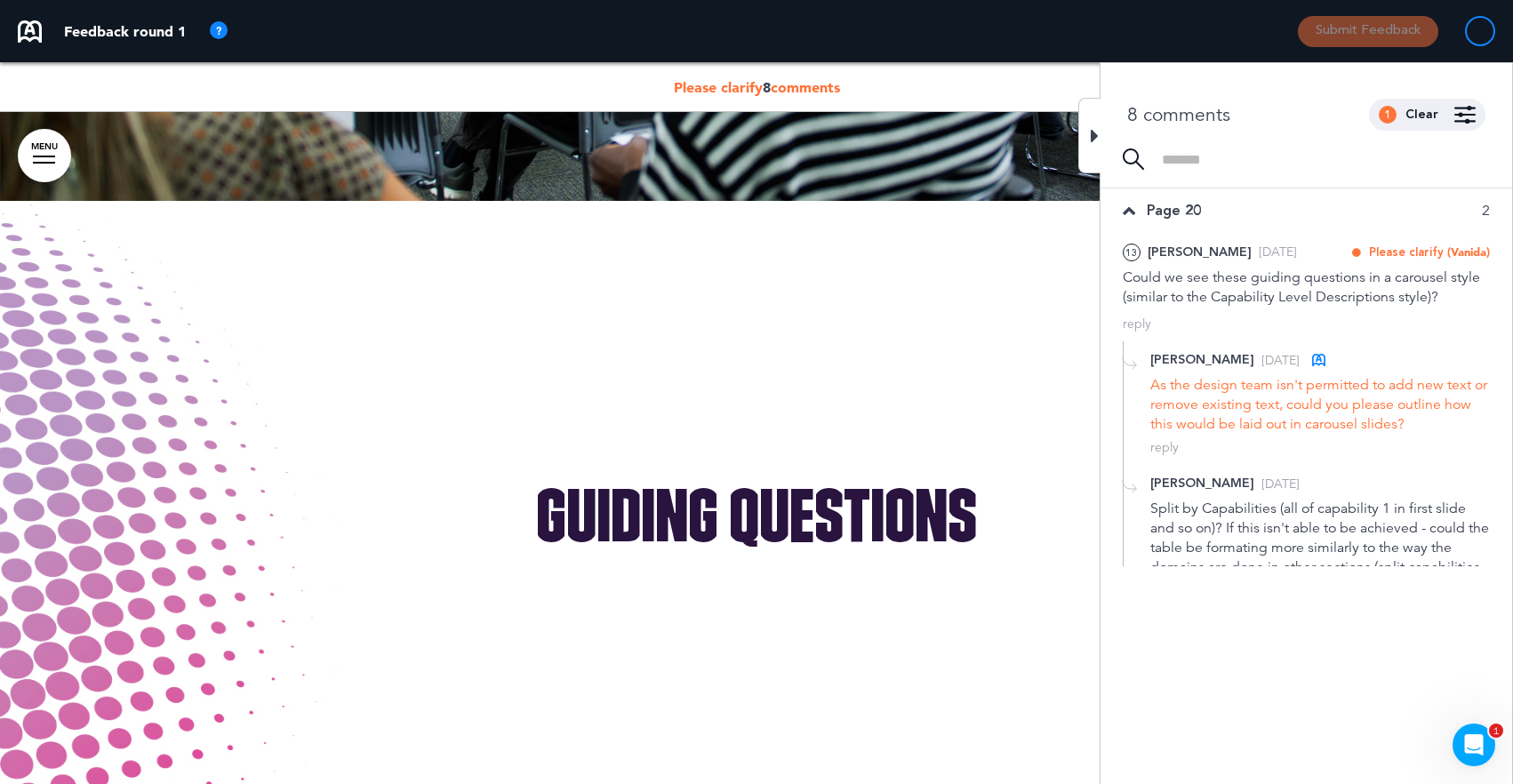 scroll, scrollTop: 26232, scrollLeft: 0, axis: vertical 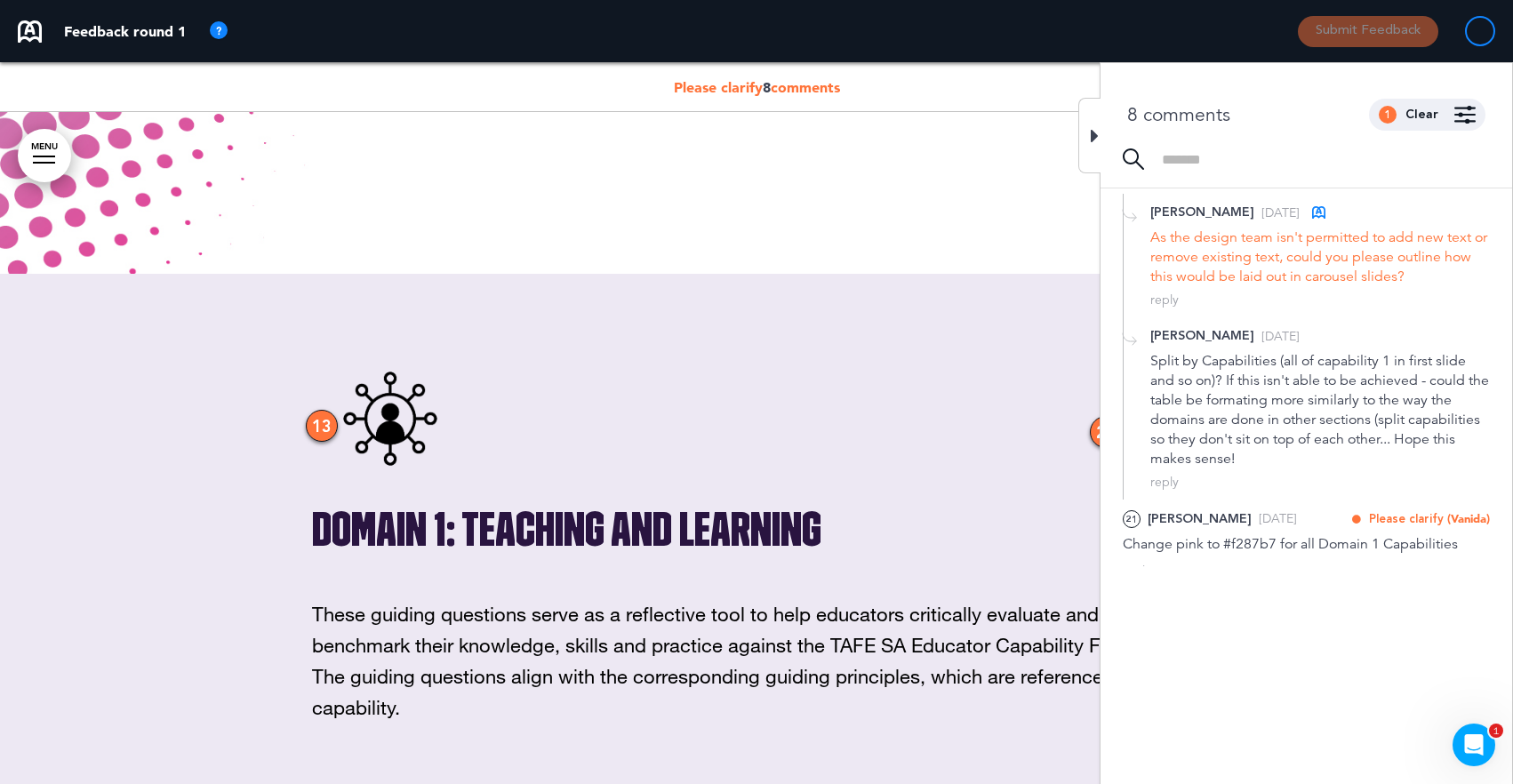 click on "Split by Capabilities (all of capability 1 in first slide and so on)? If this isn't able to be achieved - could the table be formating more similarly to the way the domains are done in other sections (split capabilities so they don't sit on top of each other... Hope this makes sense!" at bounding box center [1320, 410] 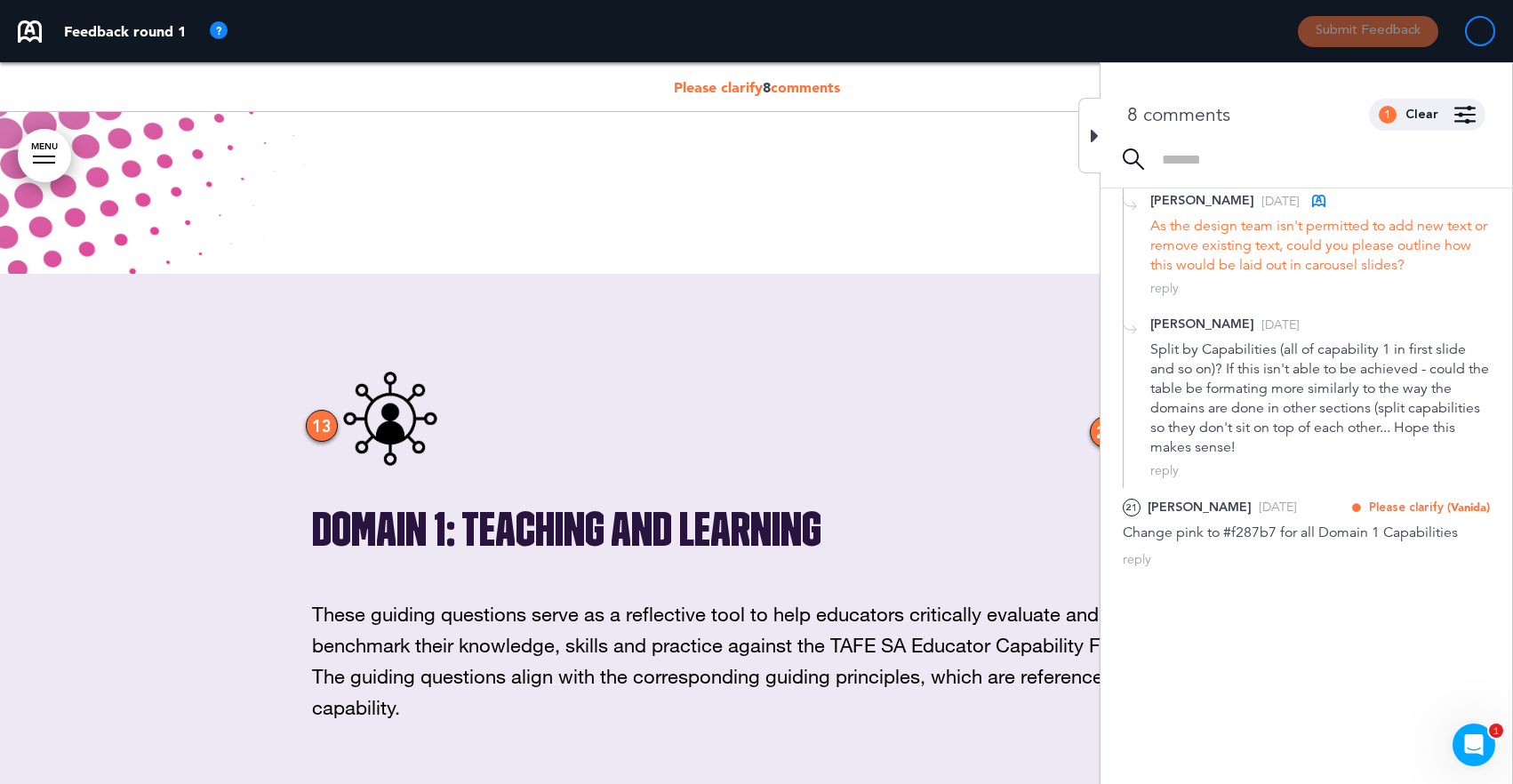 click 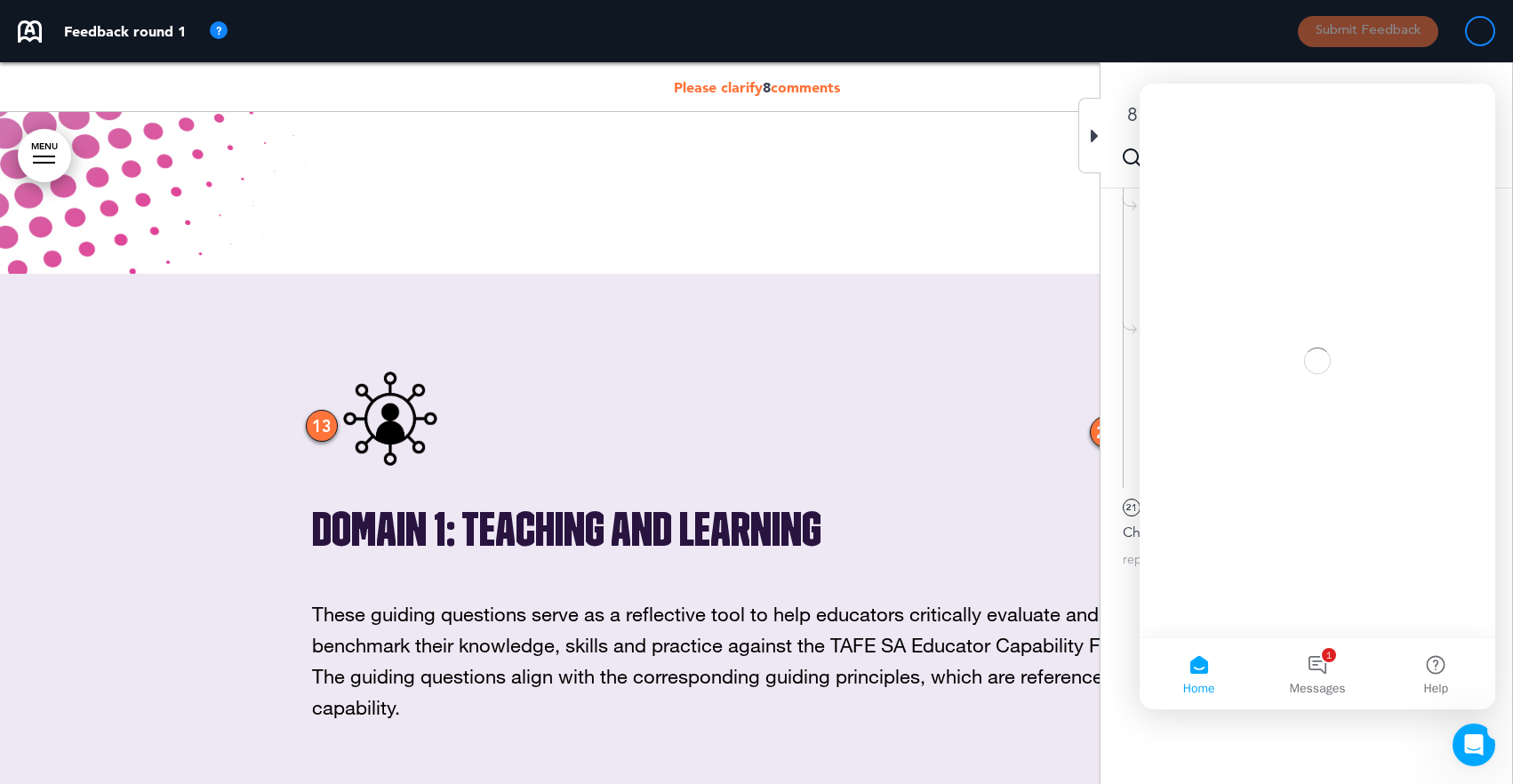 scroll, scrollTop: 0, scrollLeft: 0, axis: both 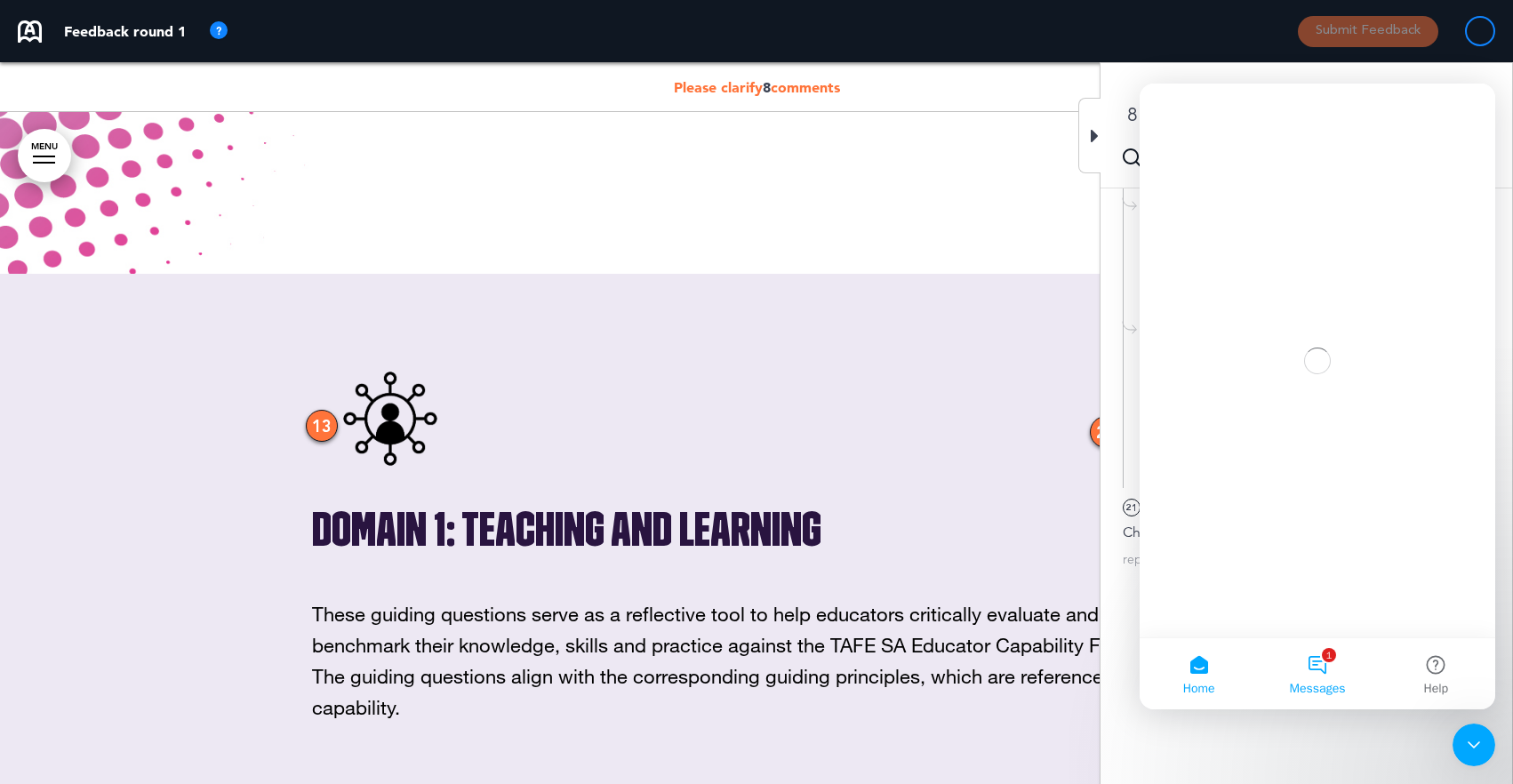 click on "1 Messages" at bounding box center (1317, 674) 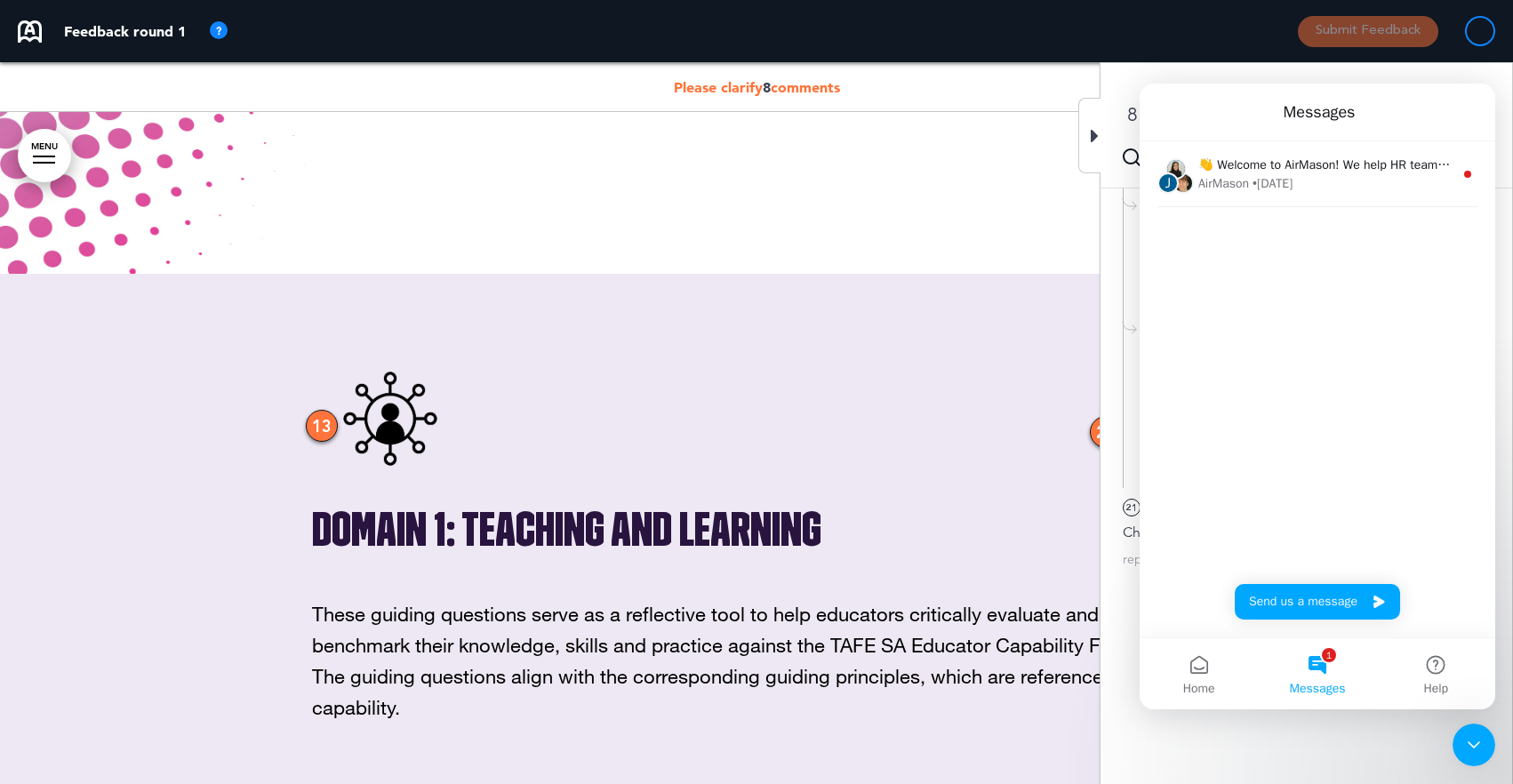 click on "8 comments
1
Clear
Made by...
Any one
All
Anonymous 1752638615762  ( null )
Anonymous 1752638770340  ( null )
Anonymous 1752638828469  ( null )
Anonymous 1752638939386  ( null )
Anonymous 1752639022503  ( null )
Olivia Tohi  ( Olivia.Tohi@tafesa.edu.au )
Select pages
All
1
2
3
4 5" at bounding box center (1306, 454) 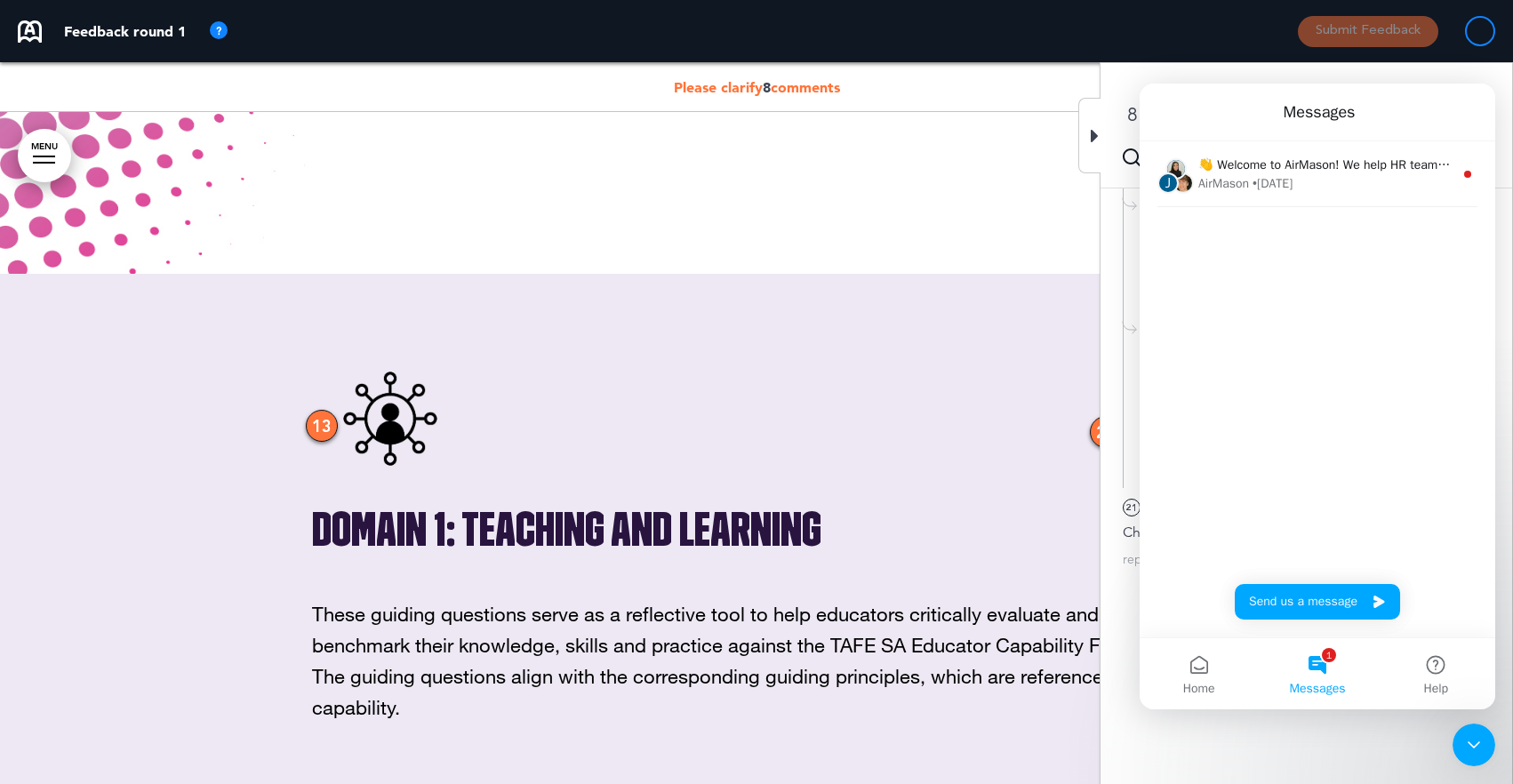 click at bounding box center [1474, 745] 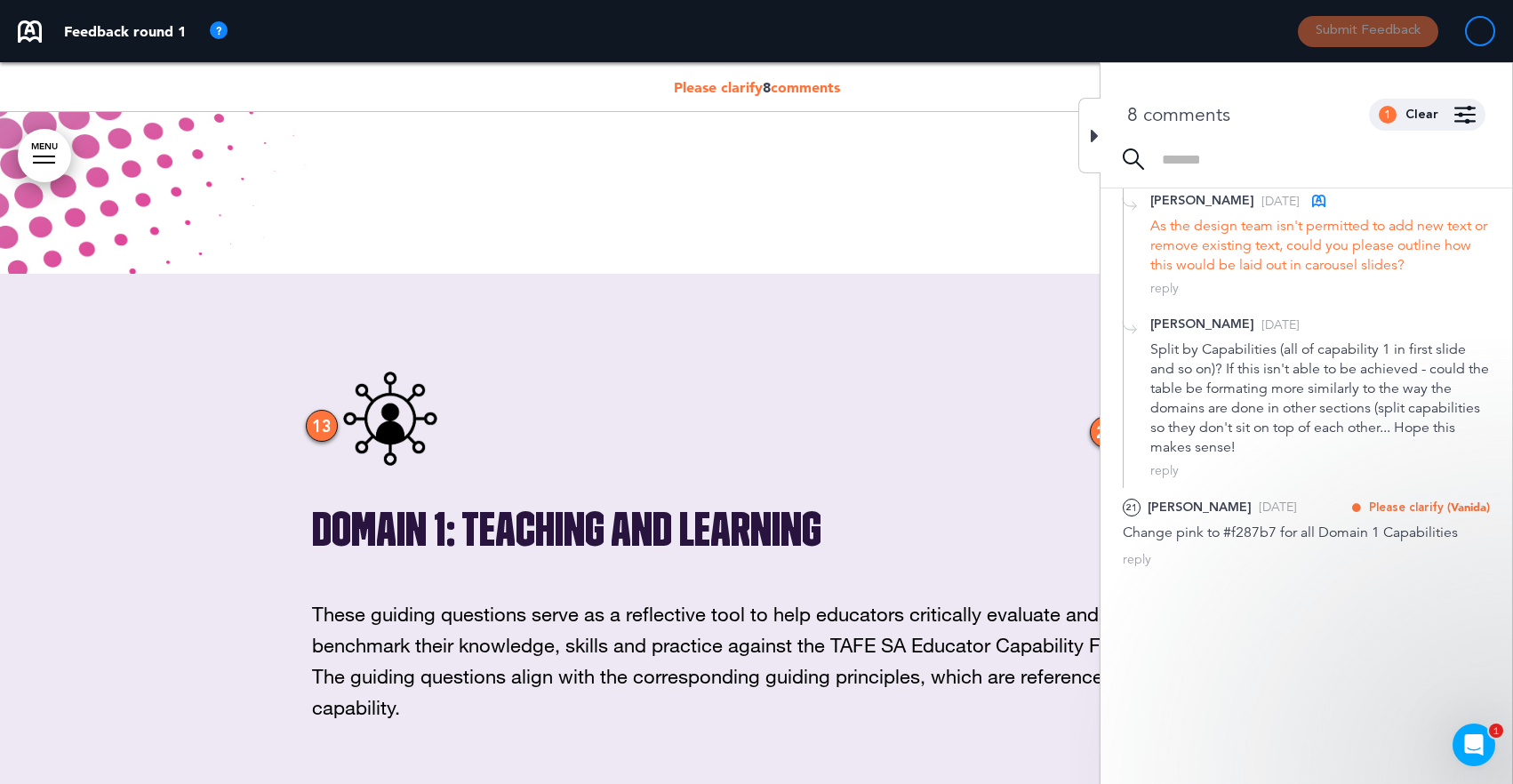 scroll, scrollTop: 0, scrollLeft: 0, axis: both 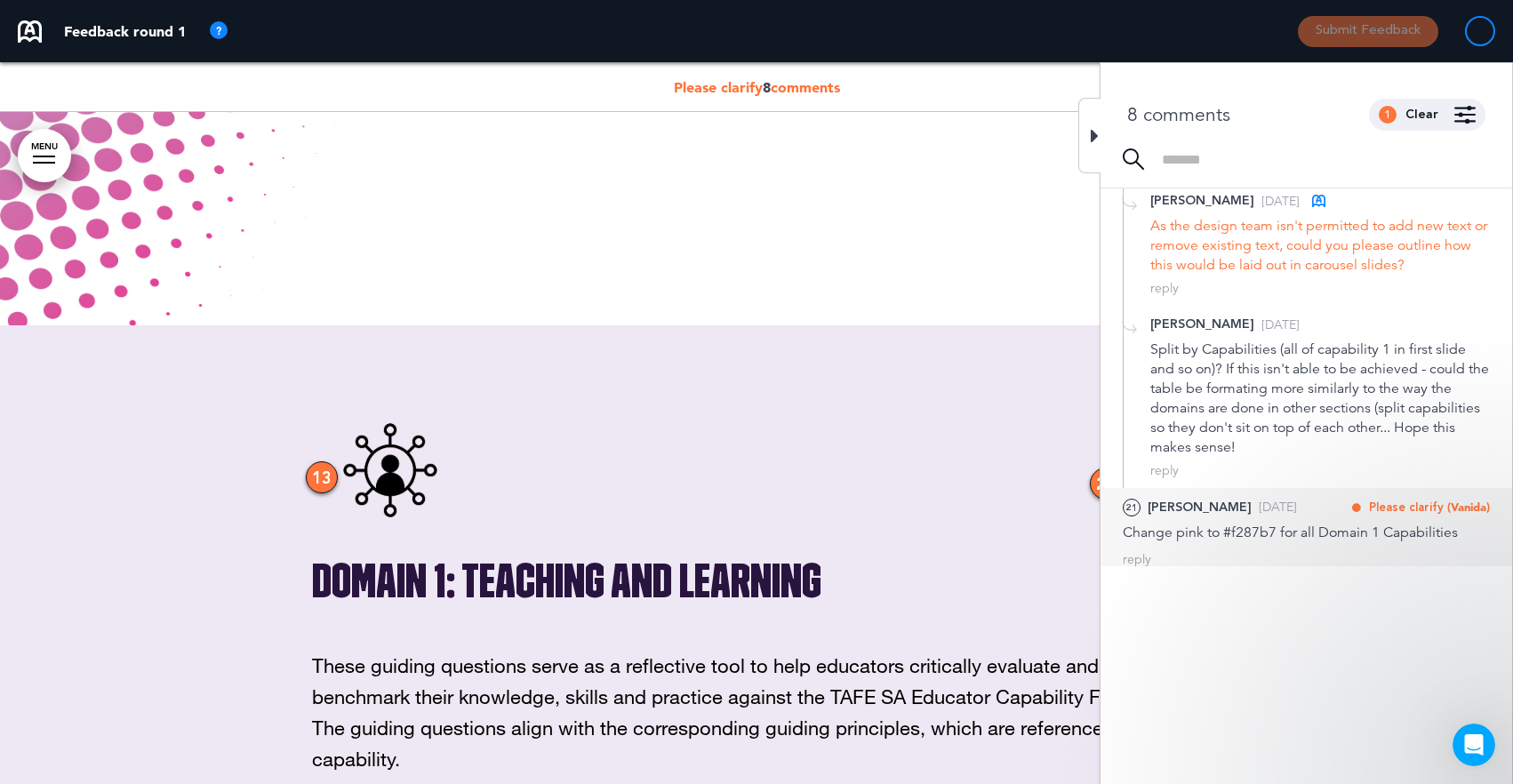 click on "Change pink to #f287b7 for all Domain 1 Capabilities" at bounding box center [1306, 532] 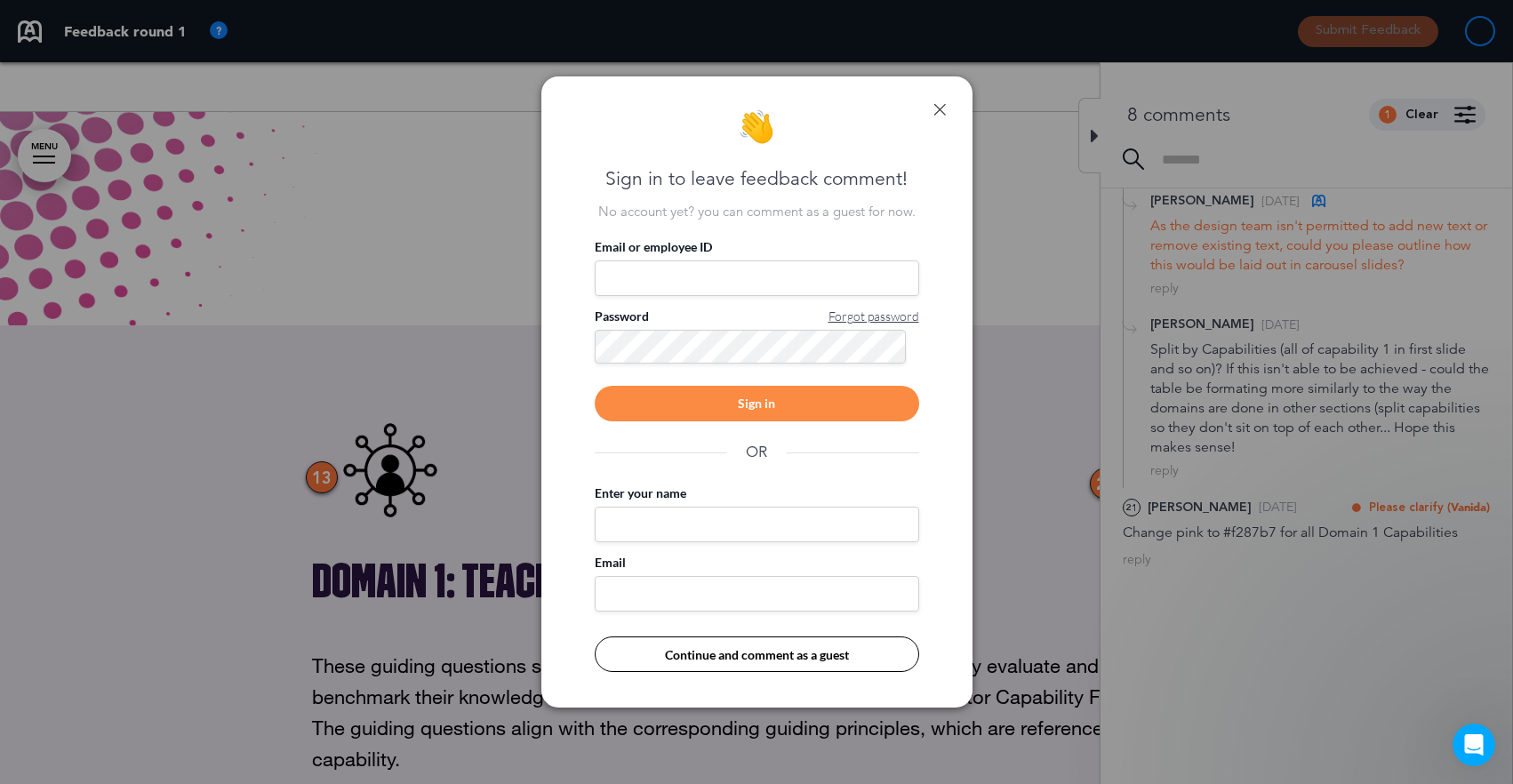 click on "👋
Sign in to leave feedback comment!
No account yet? you can comment as a guest for now.
Email or employee ID
Password
Forgot password
Sign in
OR
Enter your name
Email
Continue and comment as a guest" at bounding box center [756, 392] 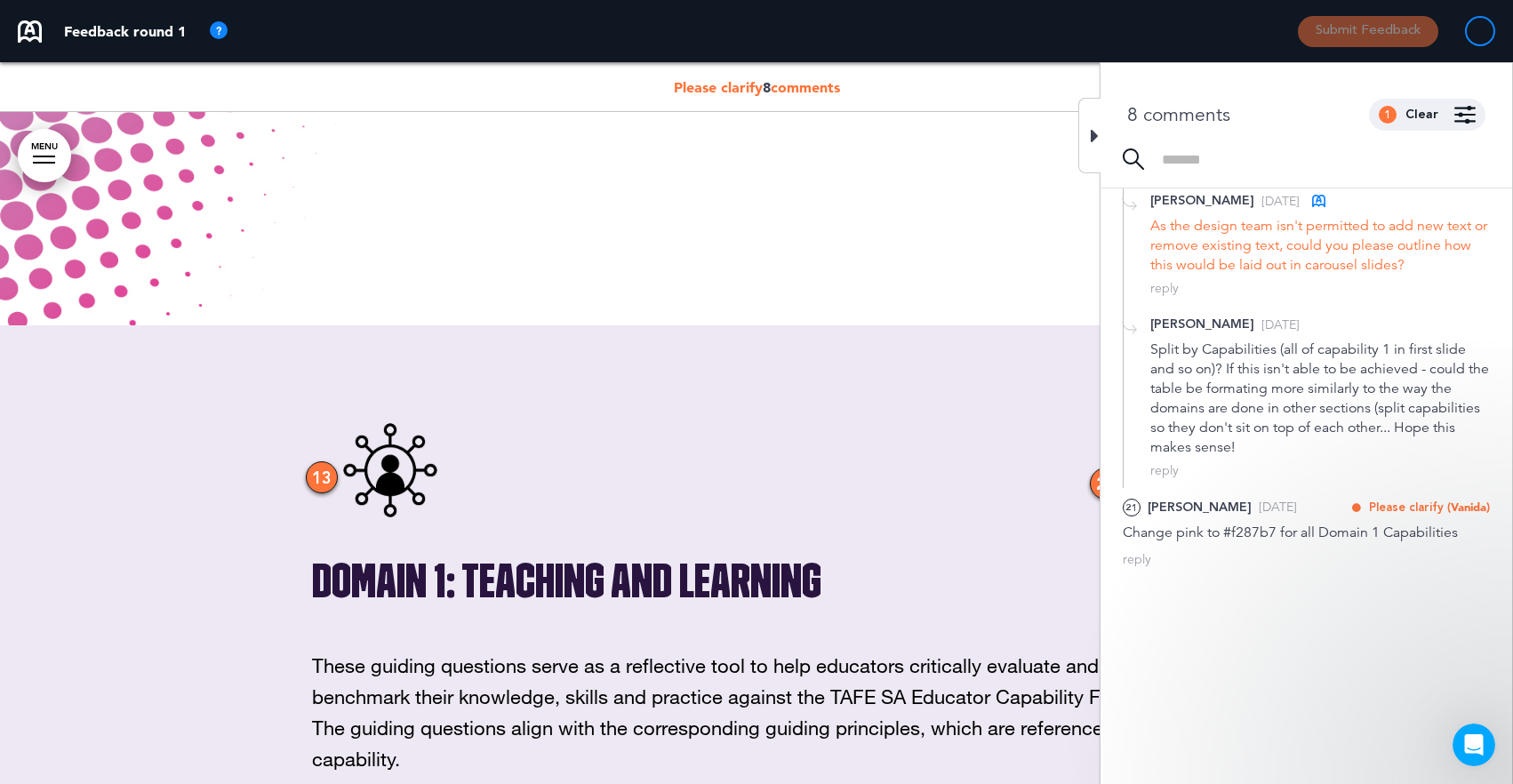 scroll, scrollTop: 26089, scrollLeft: 0, axis: vertical 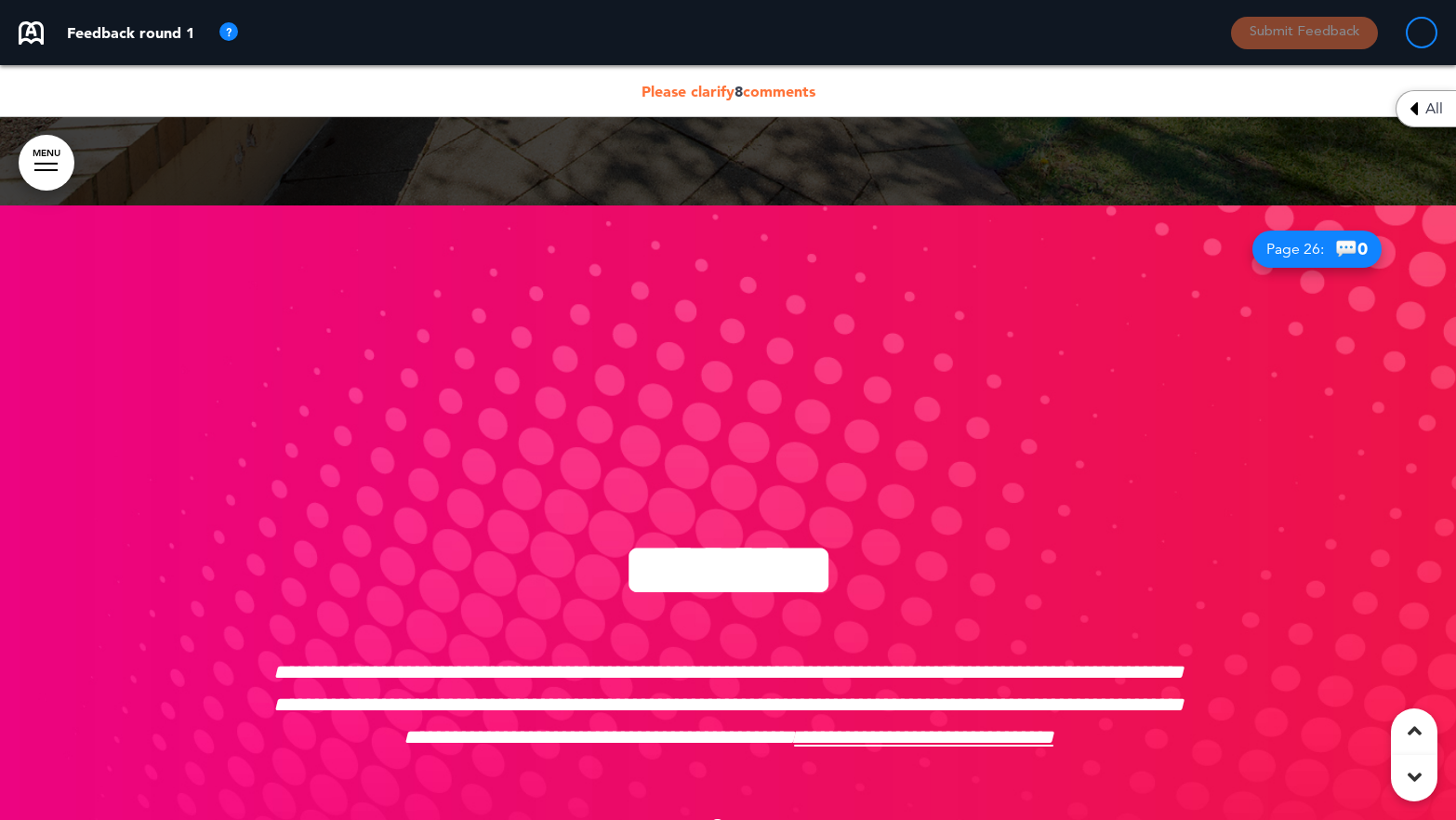 click on "All" at bounding box center (1425, 109) 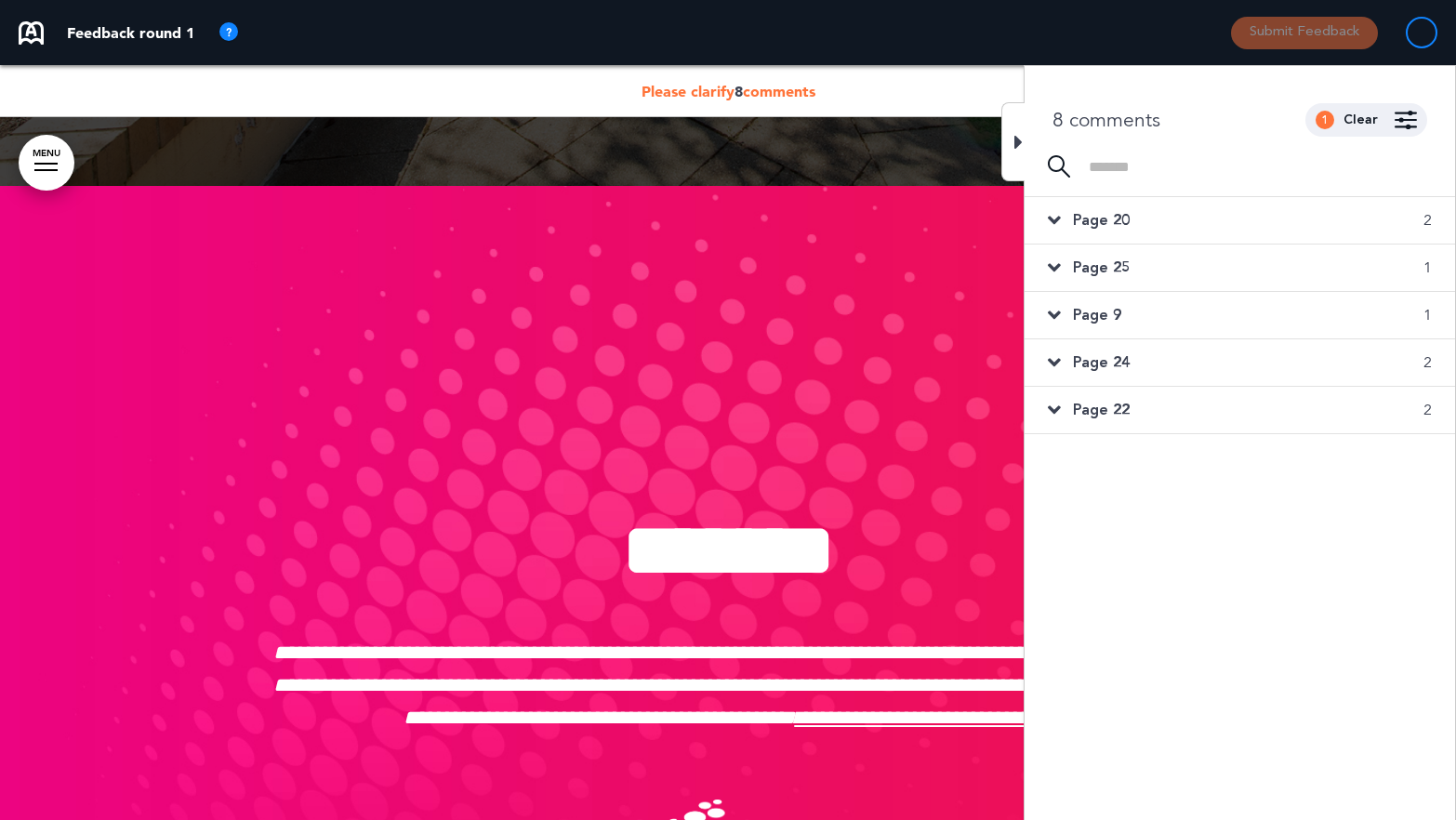 click on "Page 20
2" at bounding box center (1239, 220) 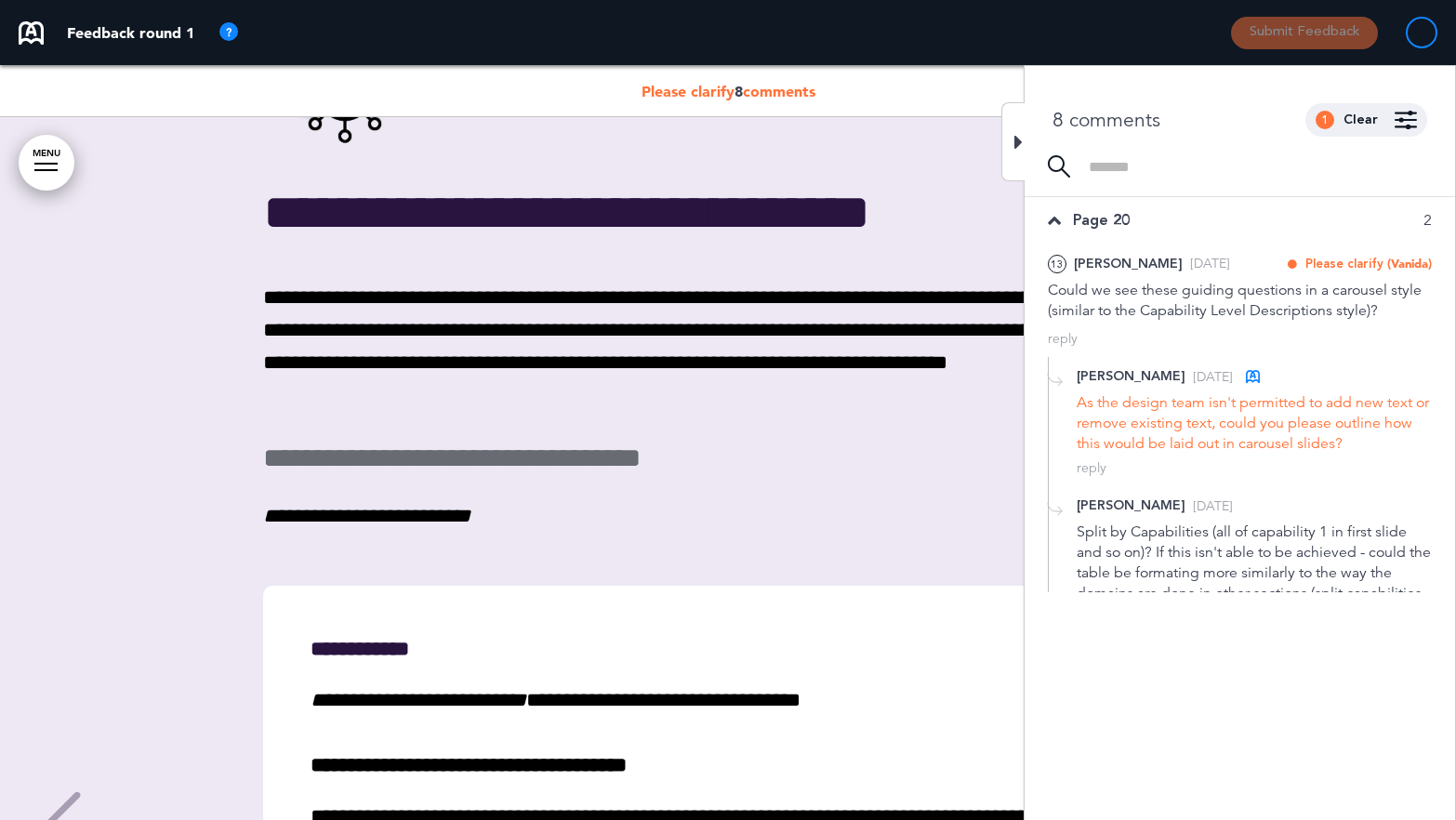 scroll, scrollTop: 27437, scrollLeft: 0, axis: vertical 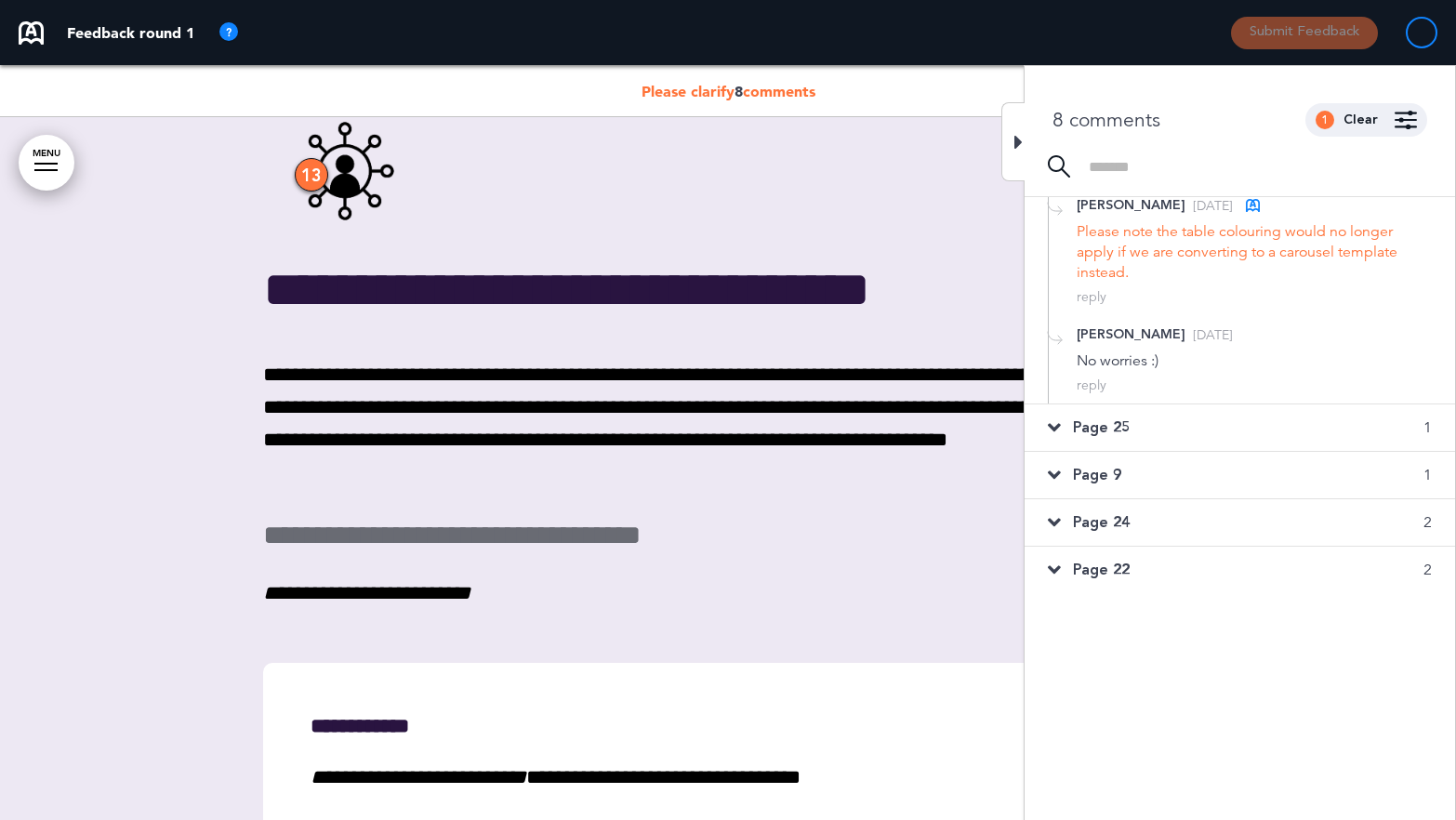 click on "Page 24" at bounding box center [1101, 522] 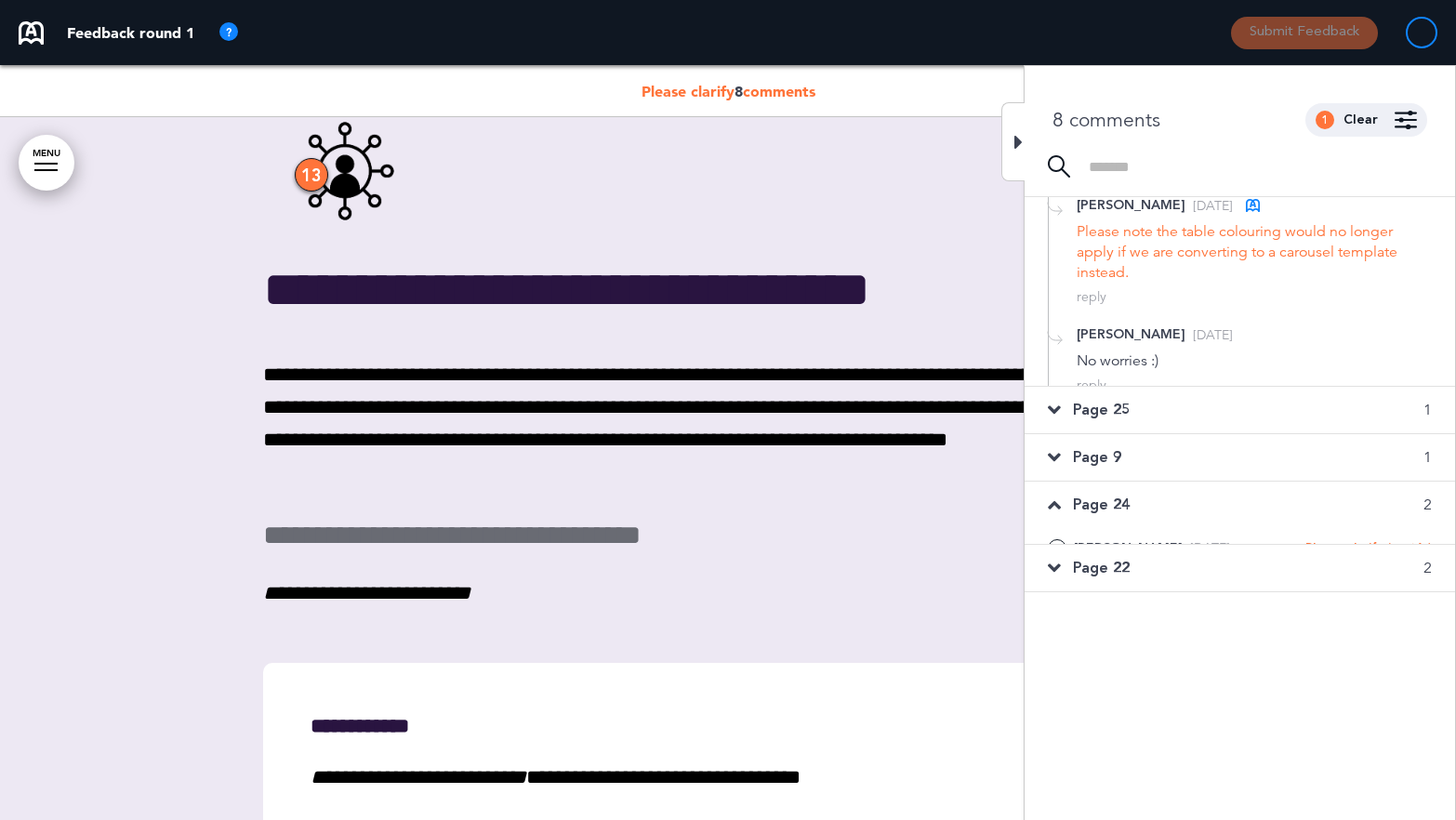 scroll, scrollTop: 28380, scrollLeft: 0, axis: vertical 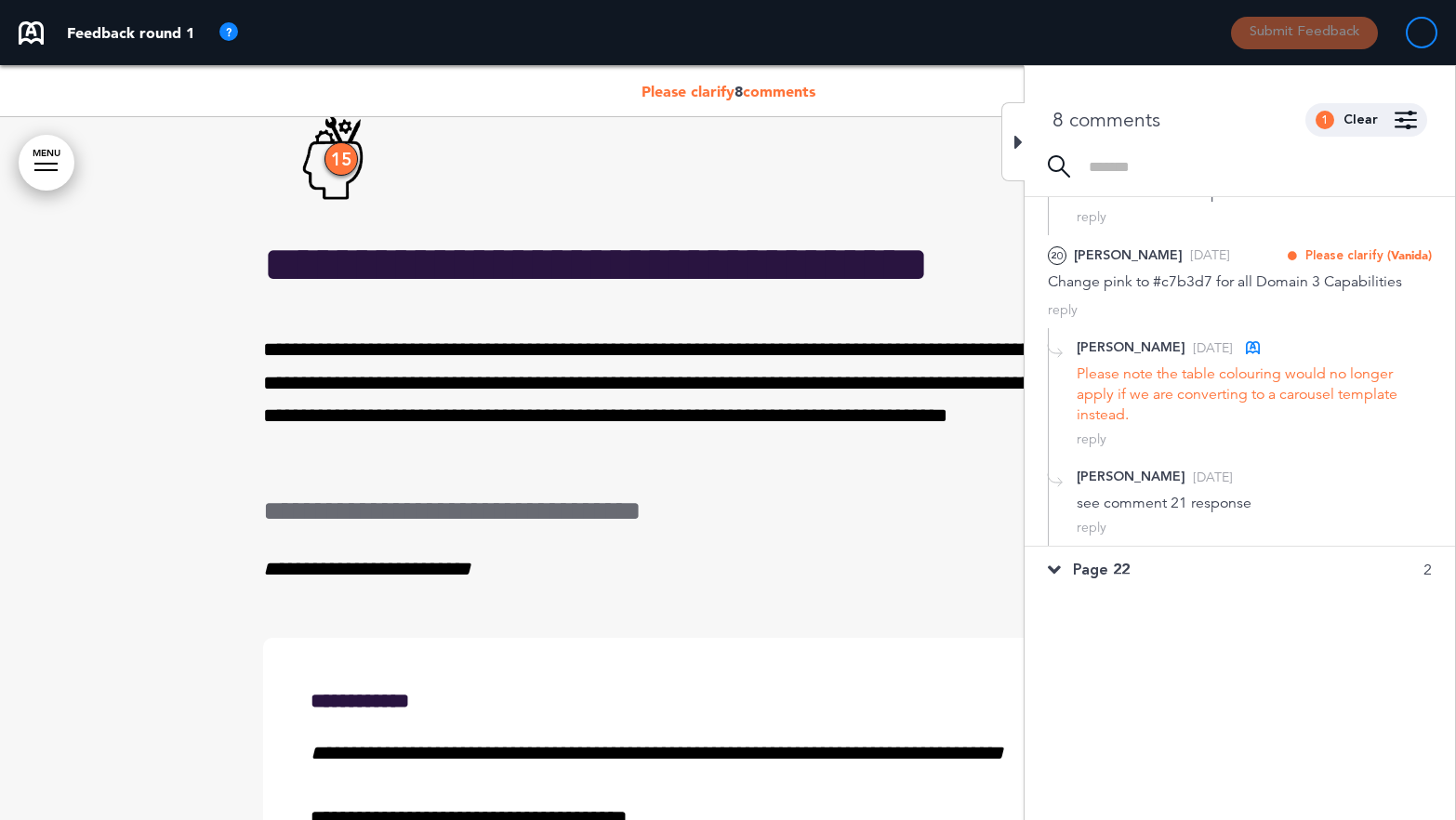 click on "Page 22" at bounding box center (1101, 570) 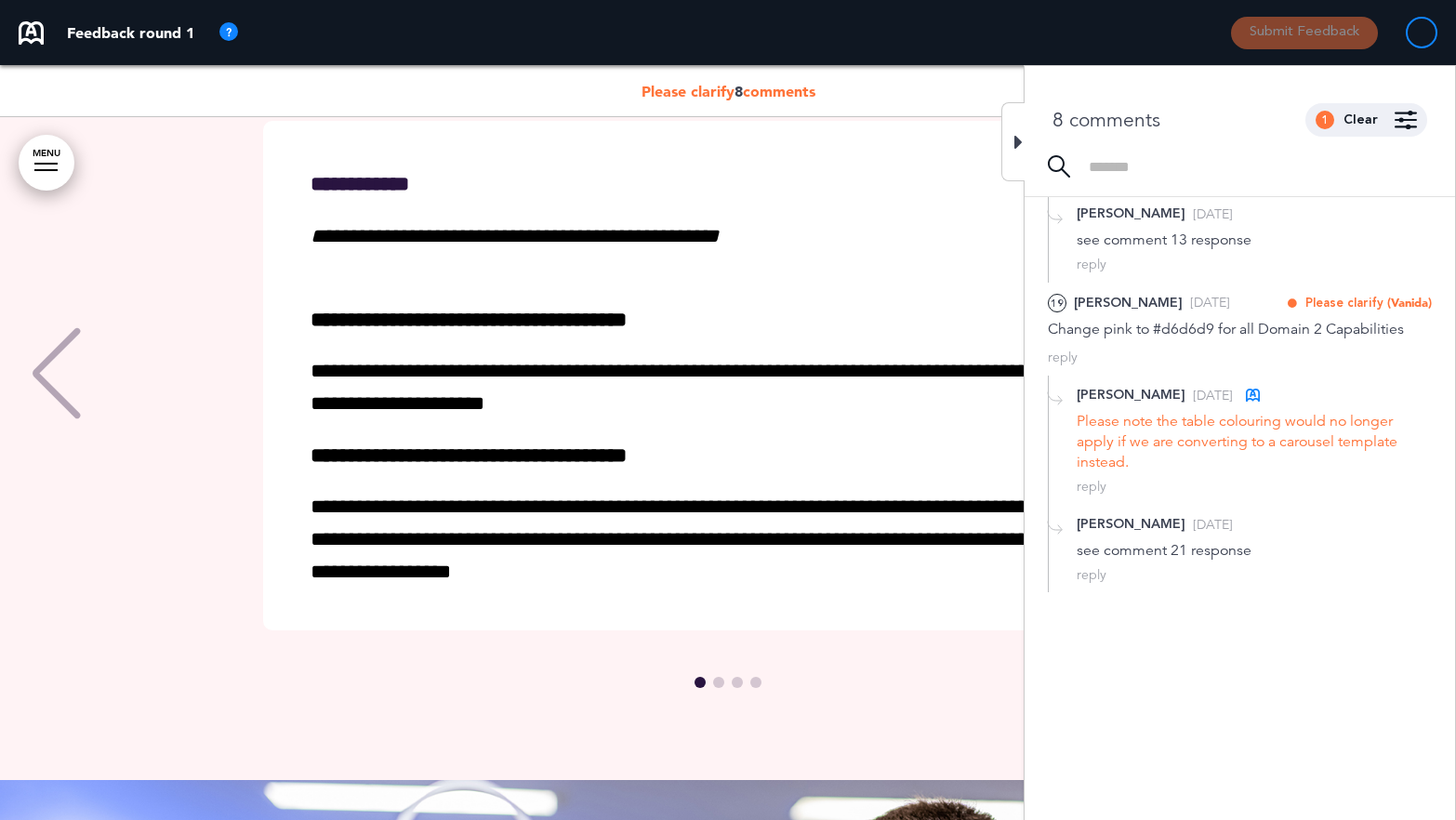 scroll, scrollTop: 29968, scrollLeft: 0, axis: vertical 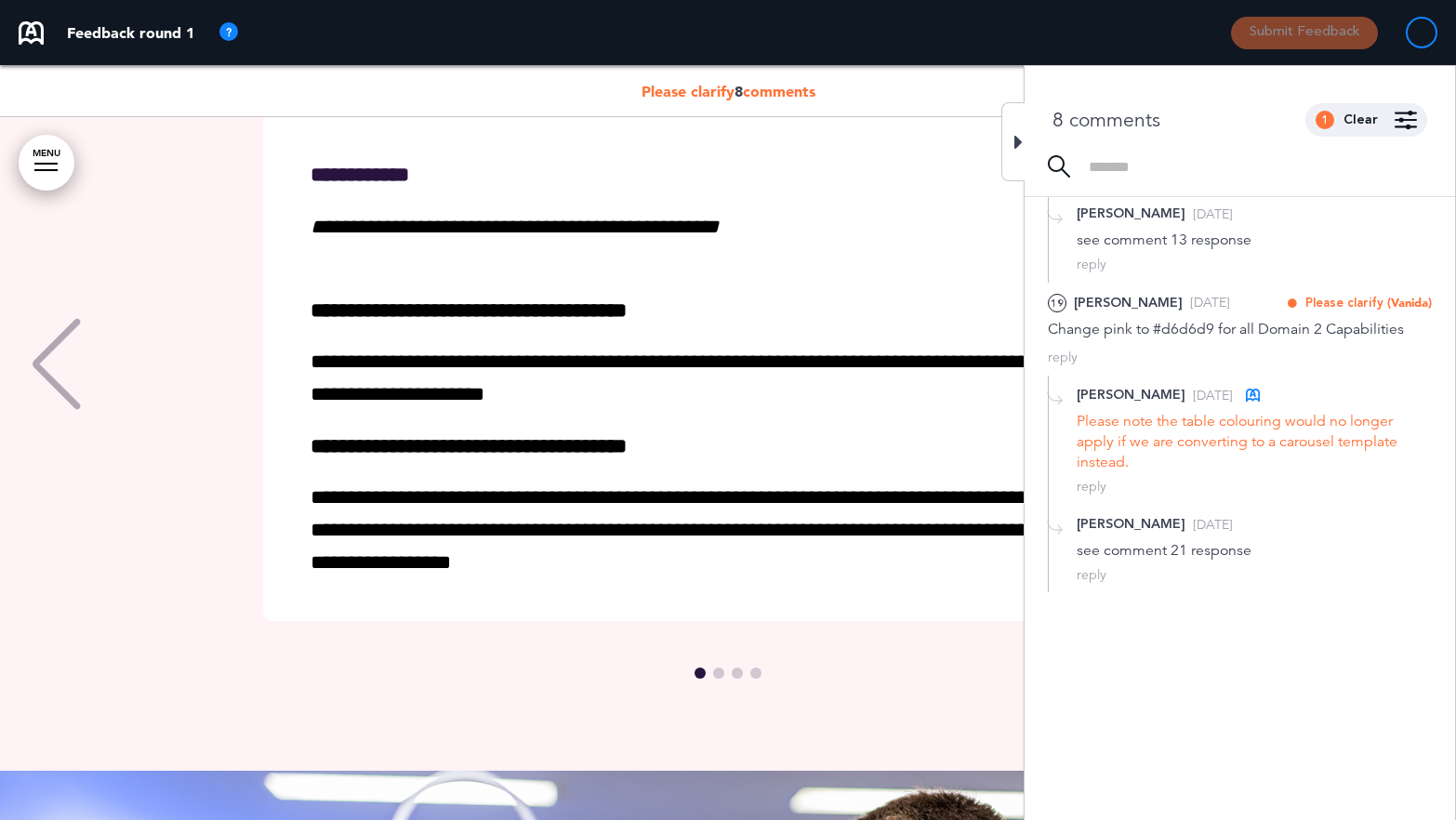 click on "Submit Feedback" at bounding box center (1325, 33) 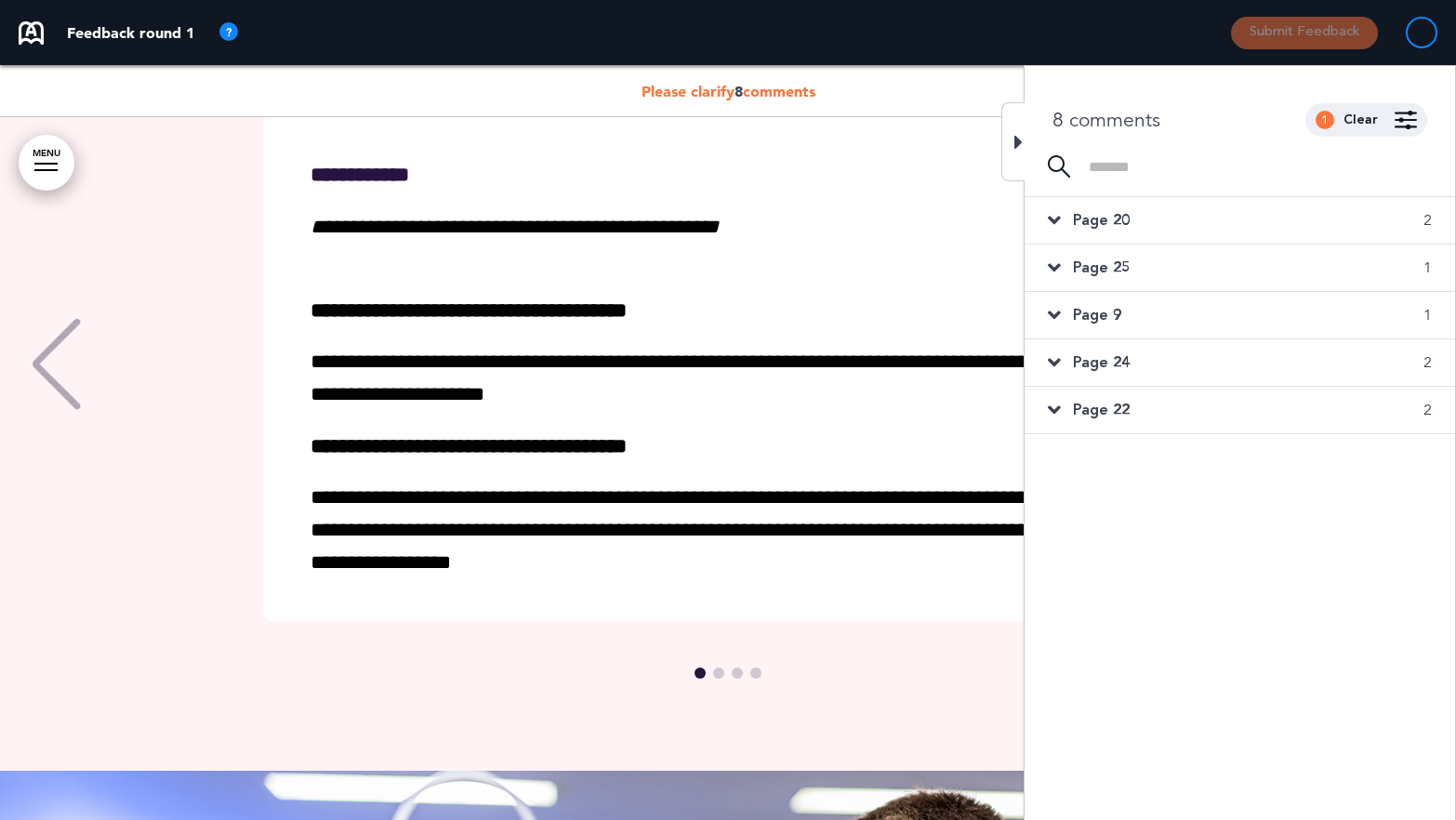 click on "Page 22
2" at bounding box center [1239, 410] 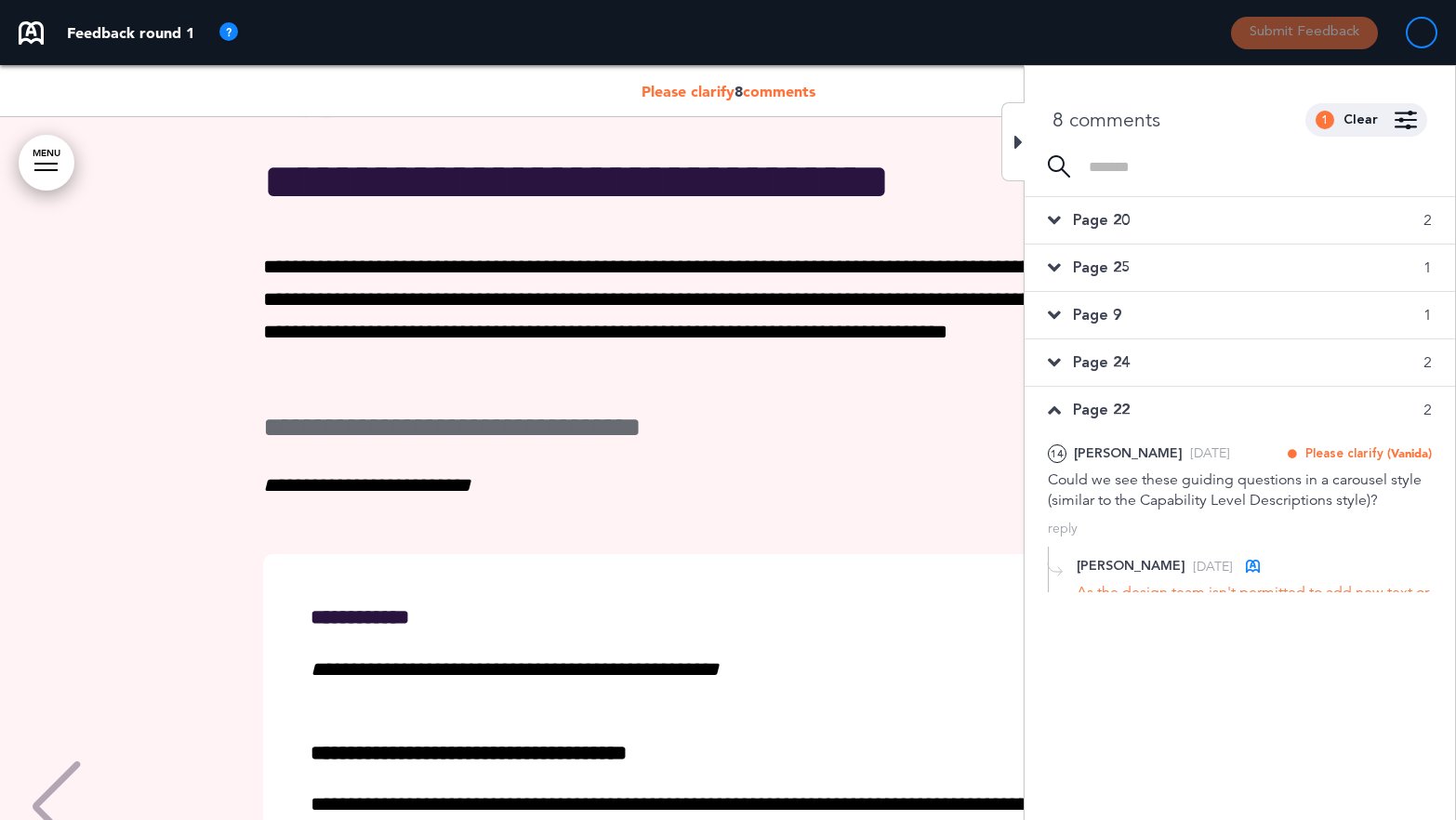 scroll, scrollTop: 29443, scrollLeft: 0, axis: vertical 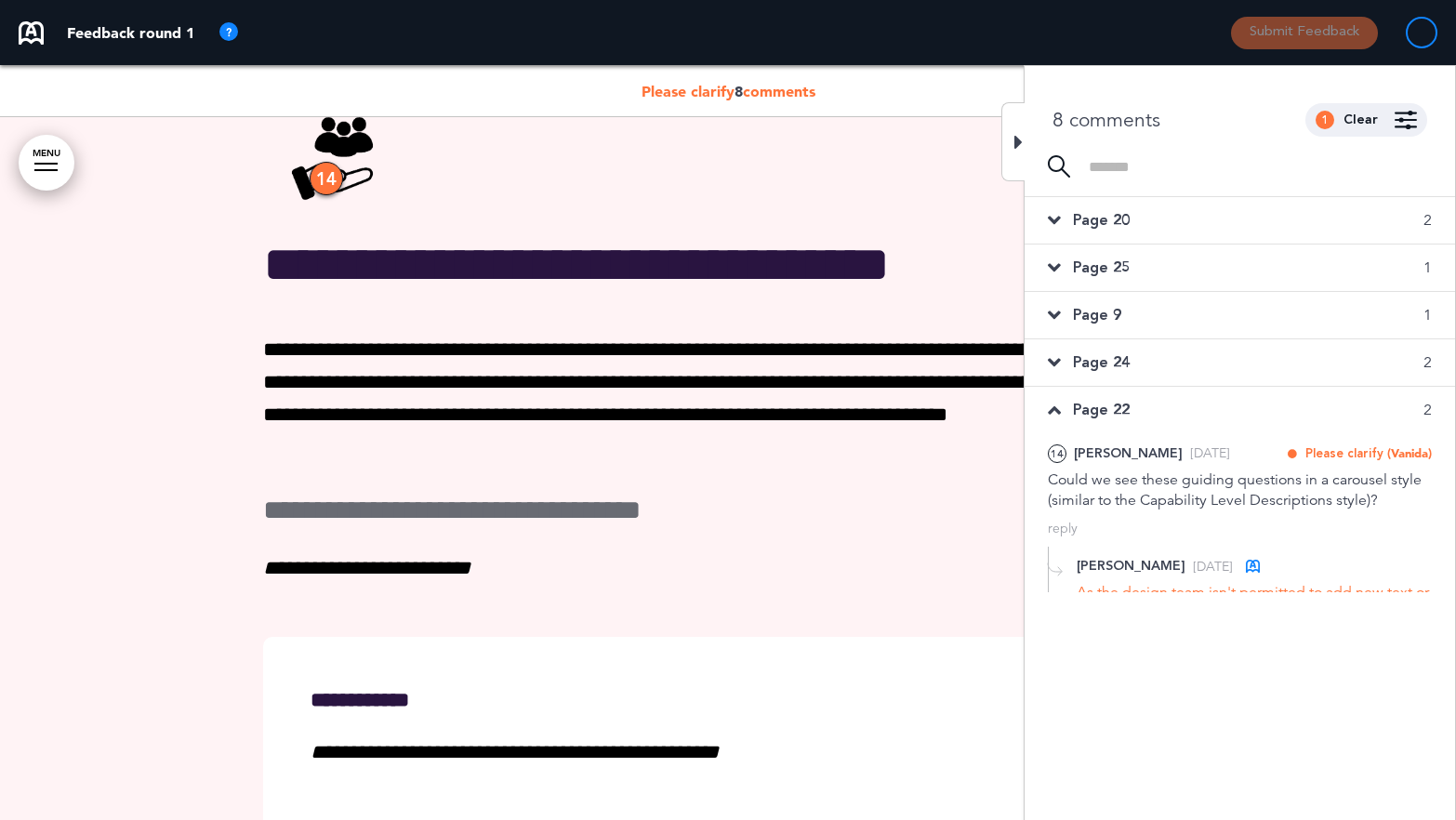 click on "Page 24" at bounding box center [1101, 363] 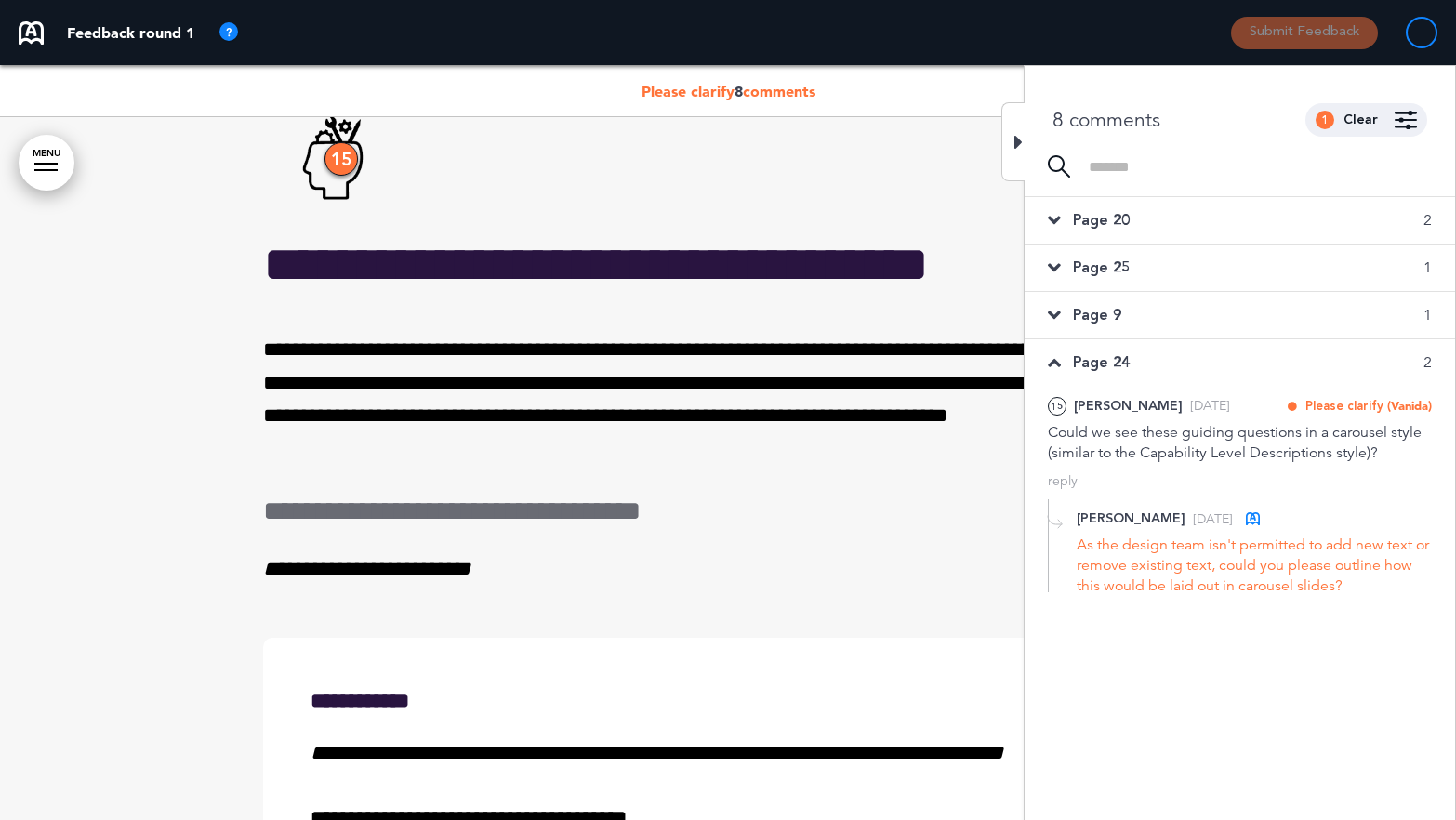 click on "Page 9" at bounding box center (1097, 315) 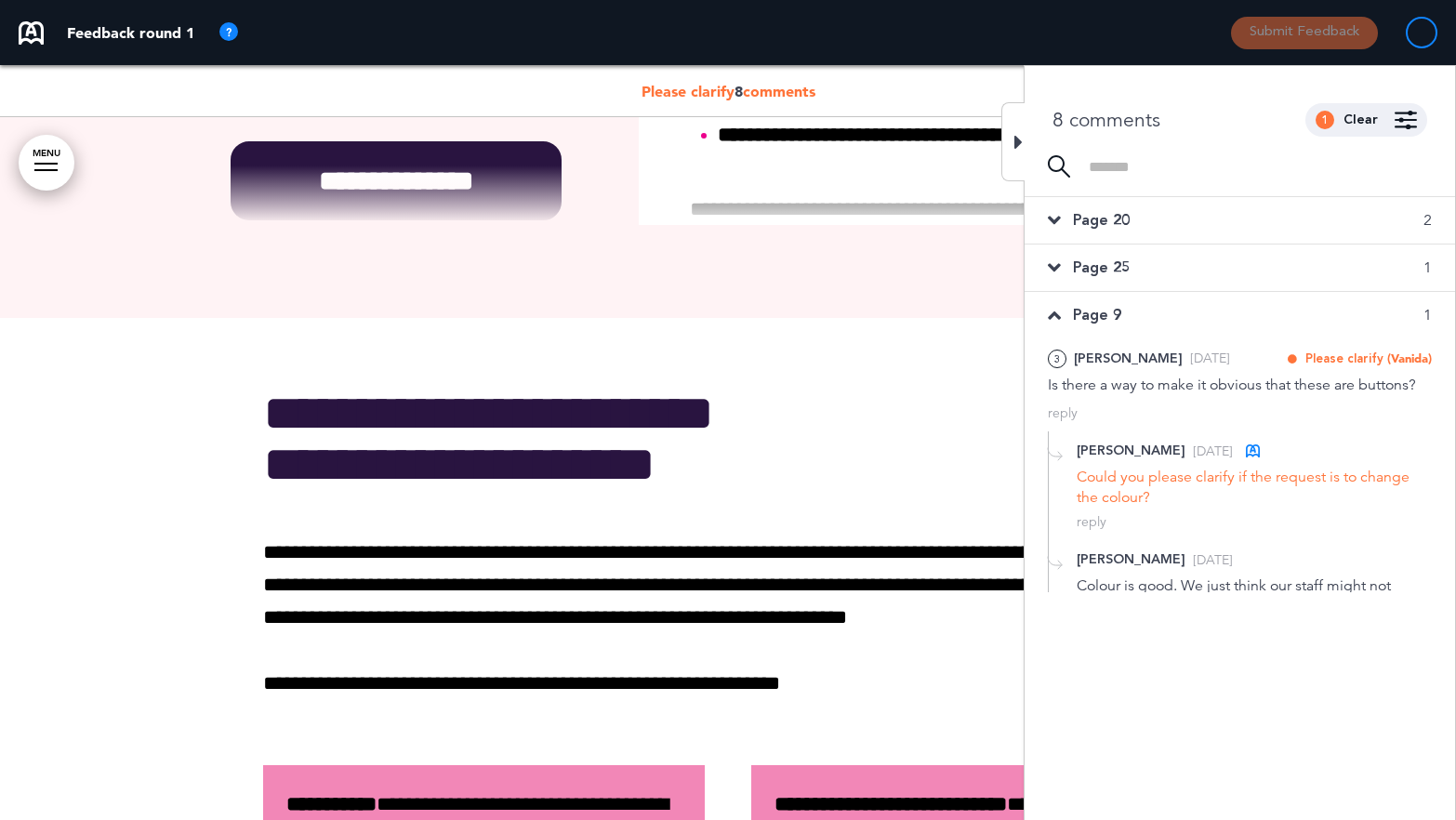 click on "Page 25" at bounding box center [1101, 268] 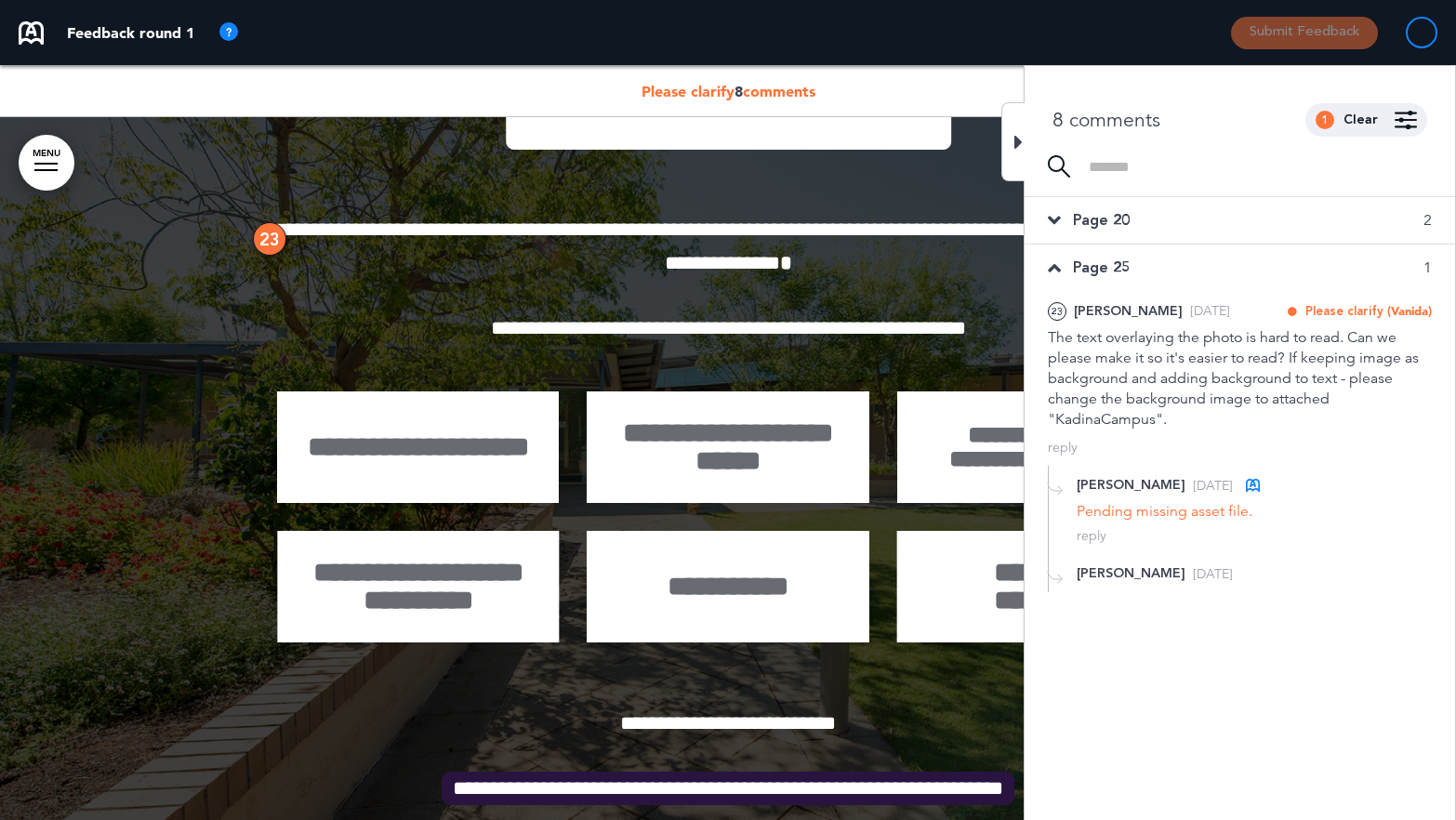 click on "Page 20" at bounding box center [1101, 220] 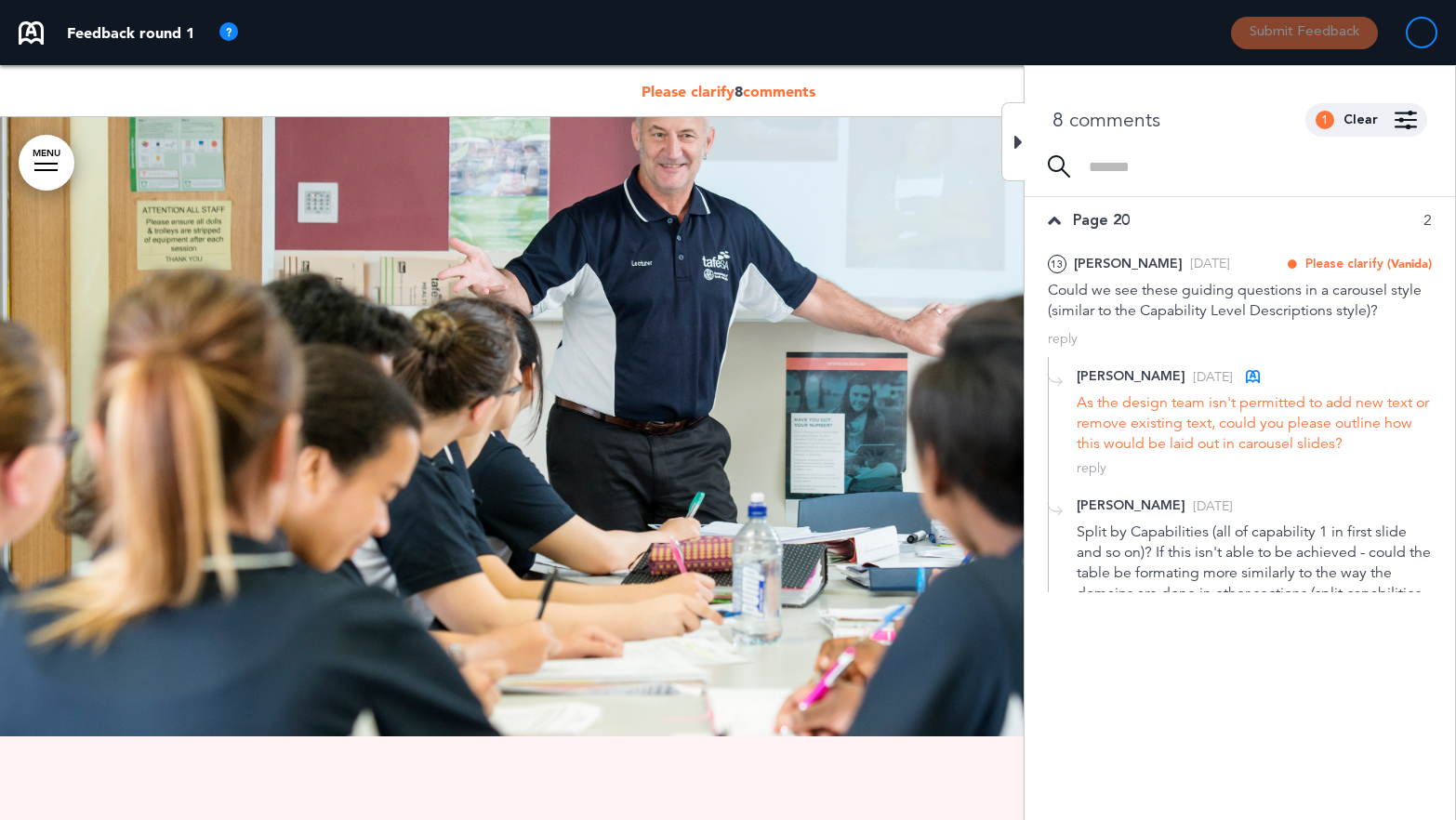 scroll, scrollTop: 27437, scrollLeft: 0, axis: vertical 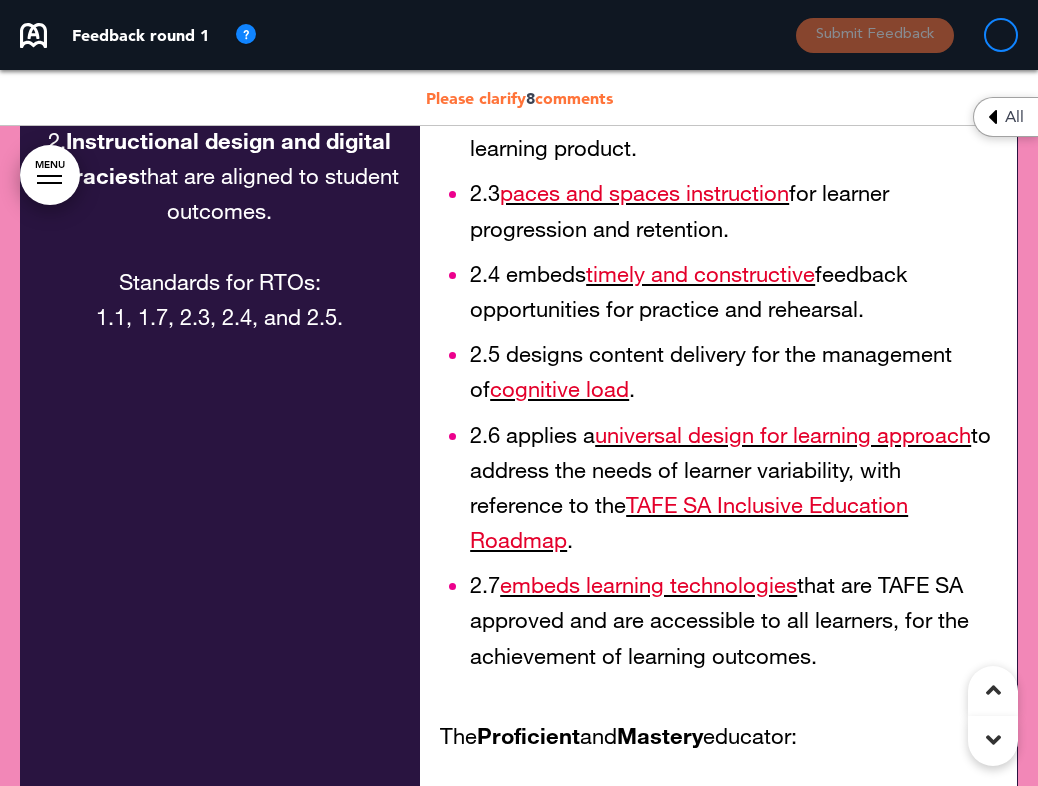 click on "All" at bounding box center (1005, 117) 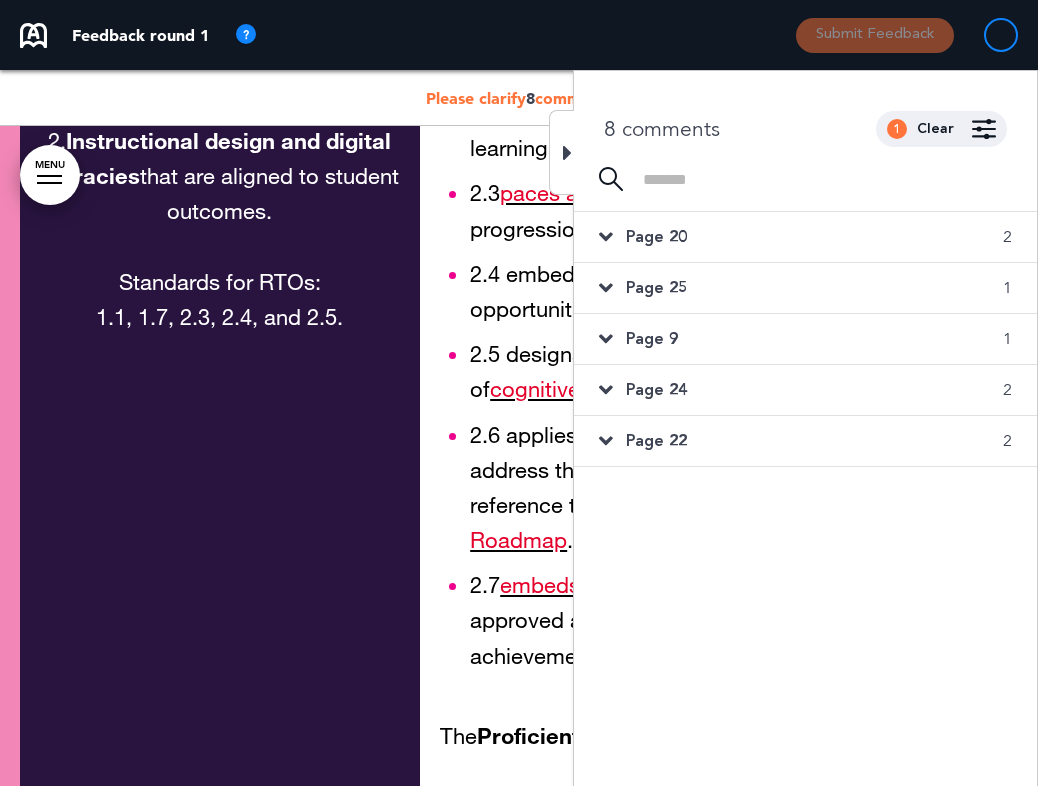 click on "Page 20
2" at bounding box center [805, 237] 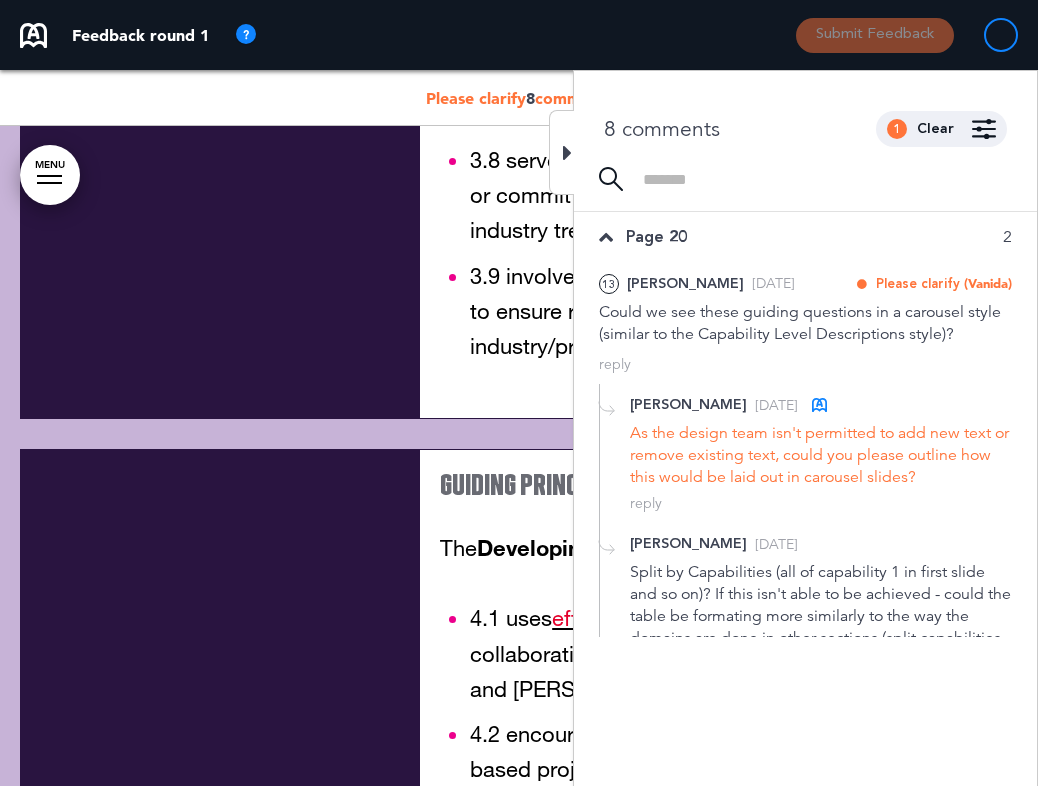 scroll, scrollTop: 29140, scrollLeft: 0, axis: vertical 